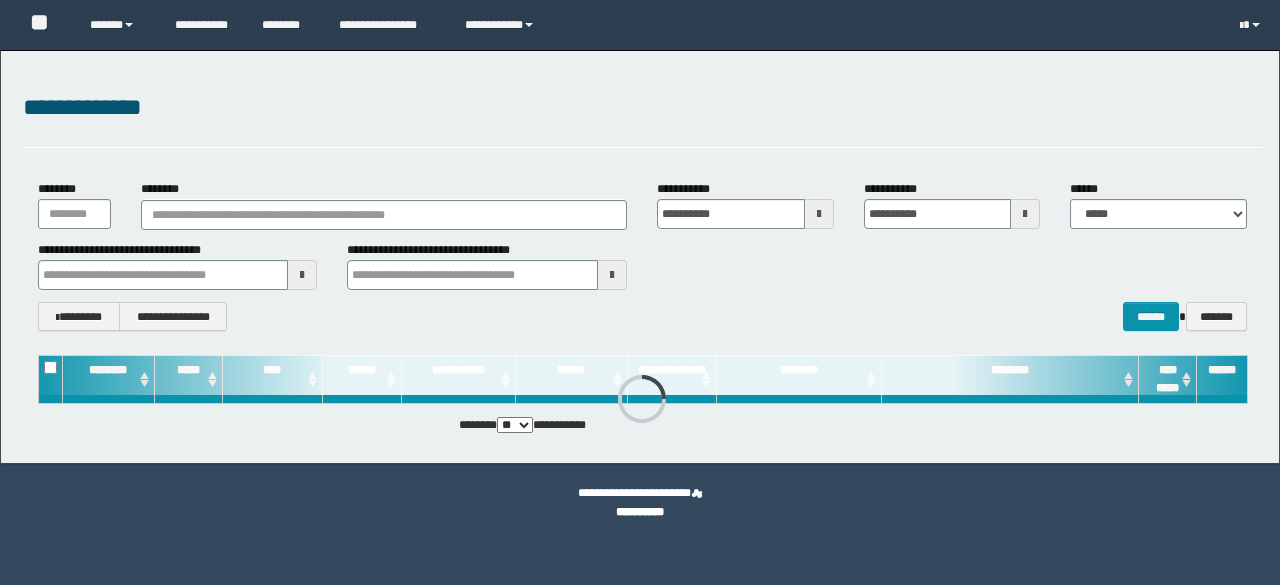 scroll, scrollTop: 0, scrollLeft: 0, axis: both 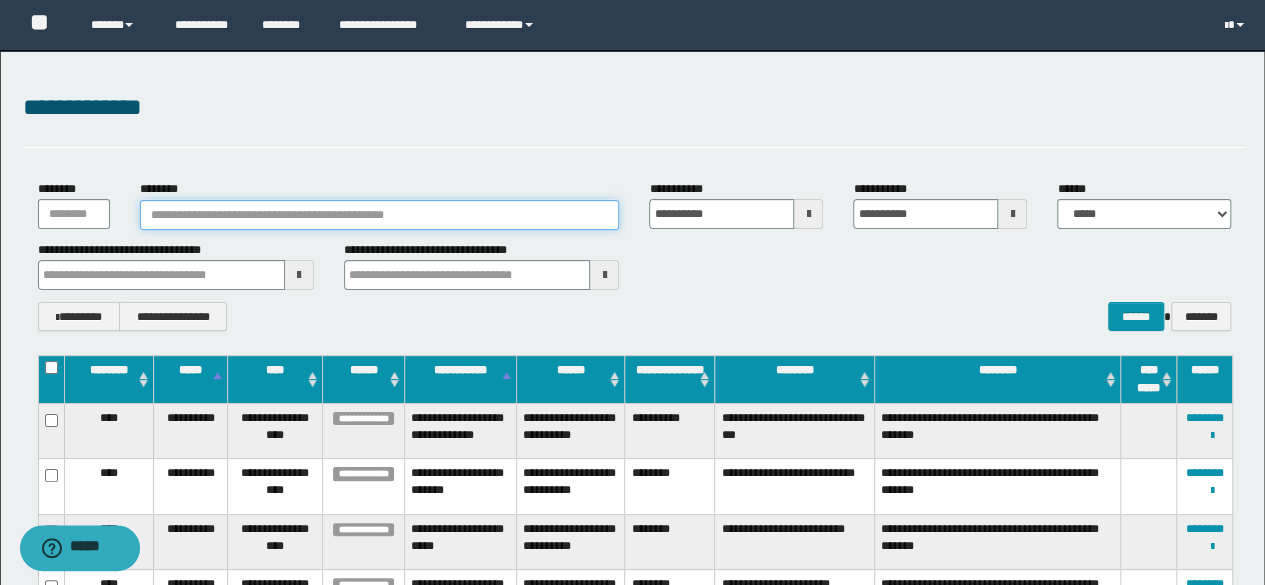 click on "********" at bounding box center (380, 215) 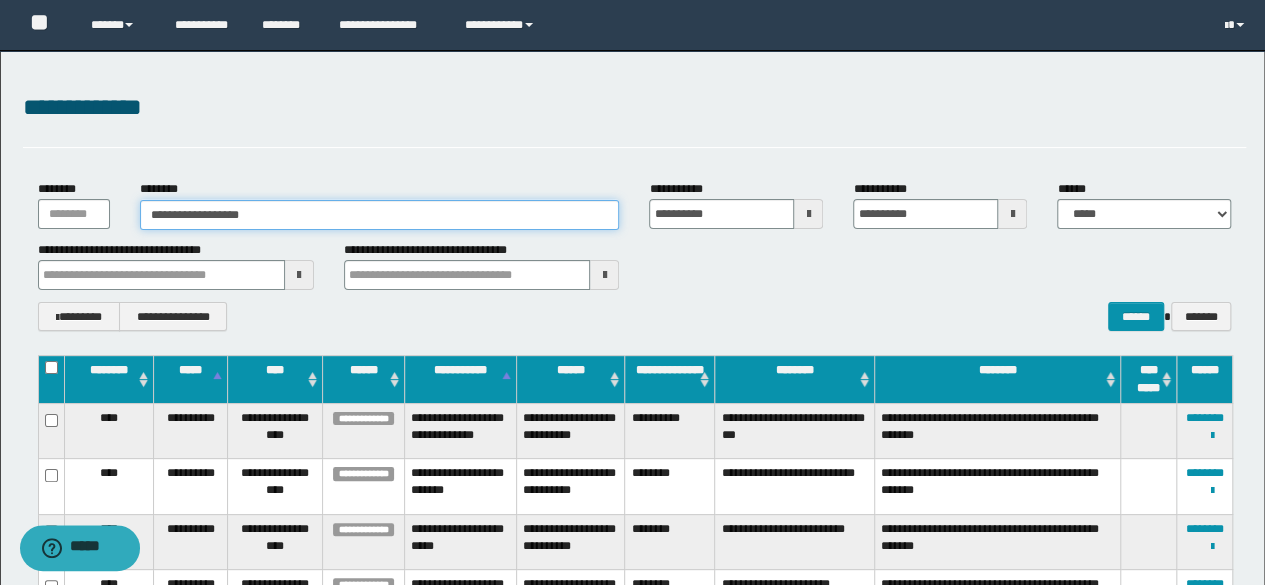 type on "**********" 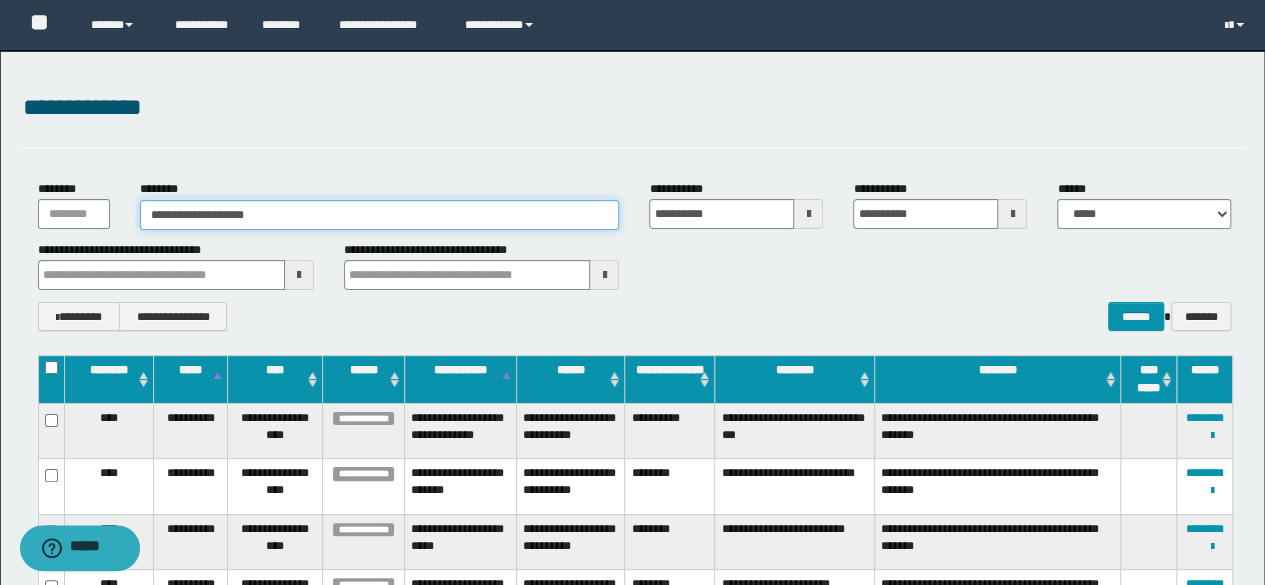 type on "**********" 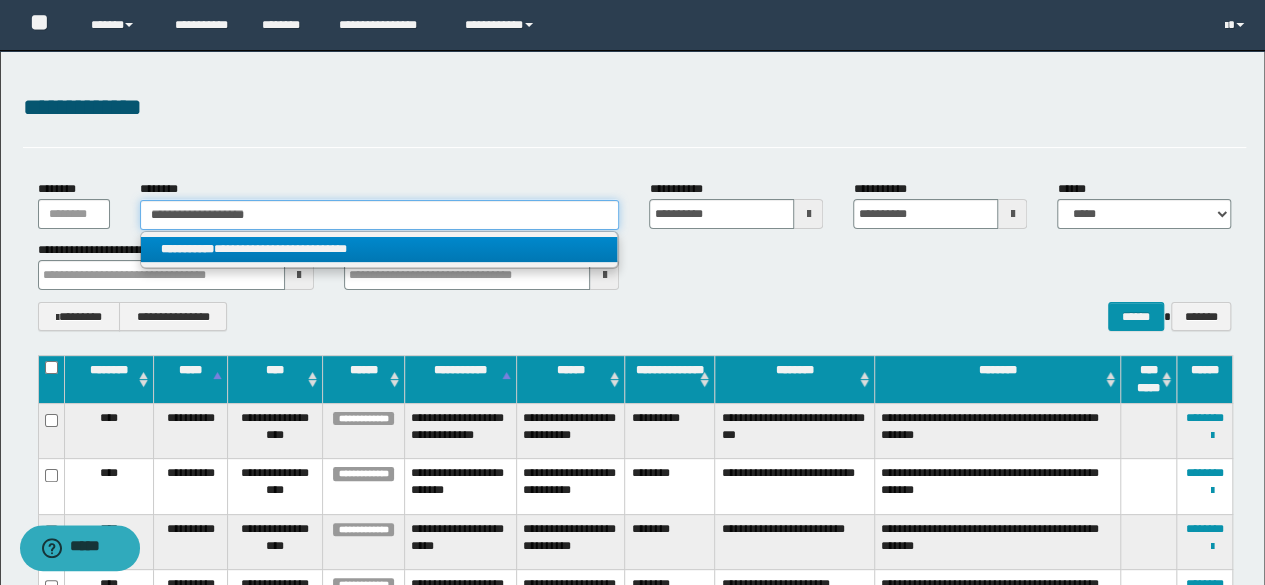 type on "**********" 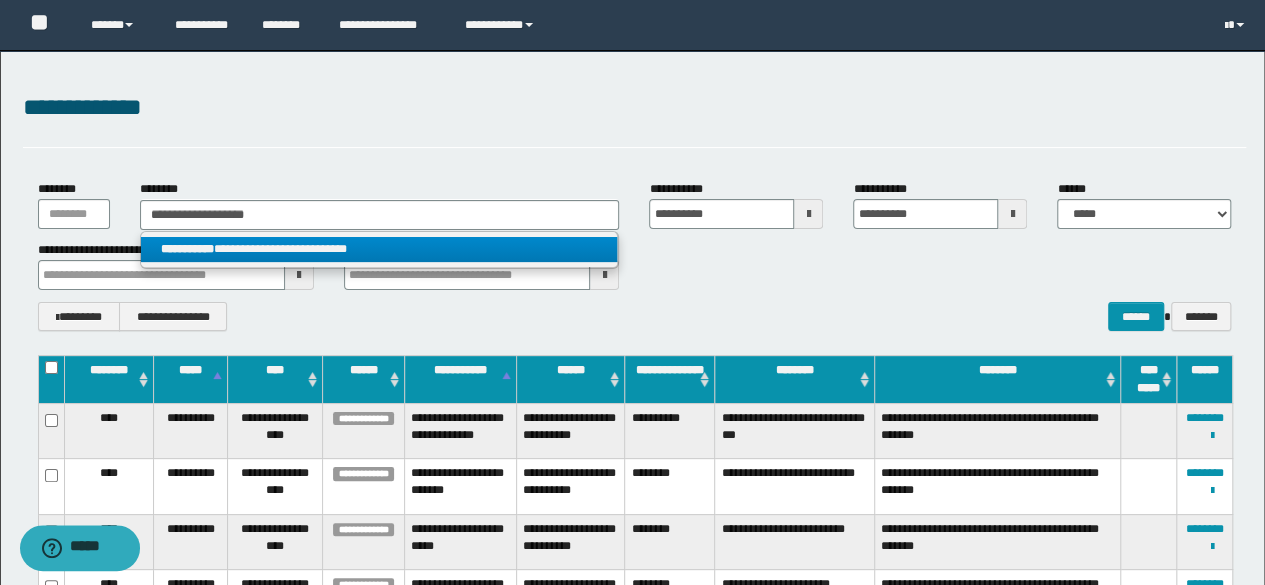 click on "**********" at bounding box center (379, 249) 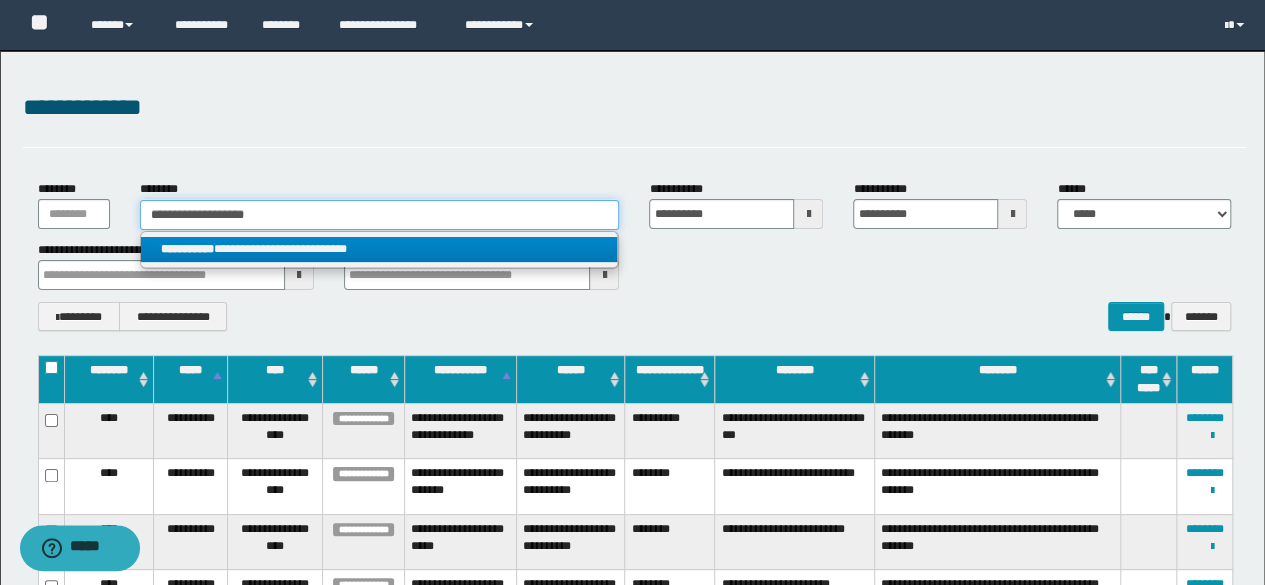 type 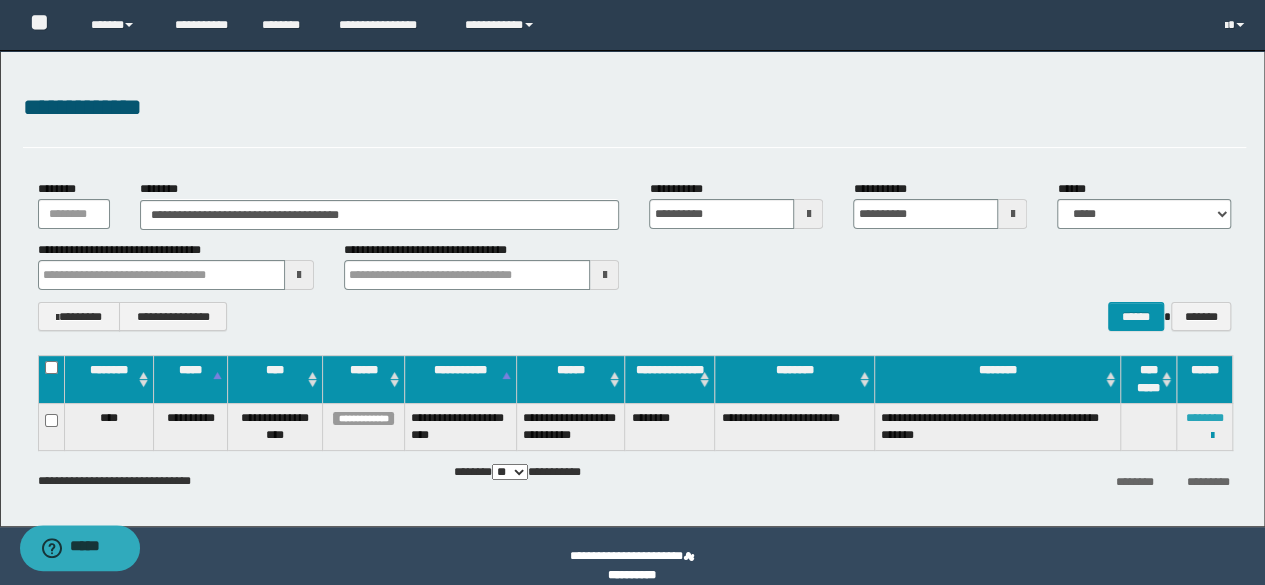 click on "********" at bounding box center [1205, 418] 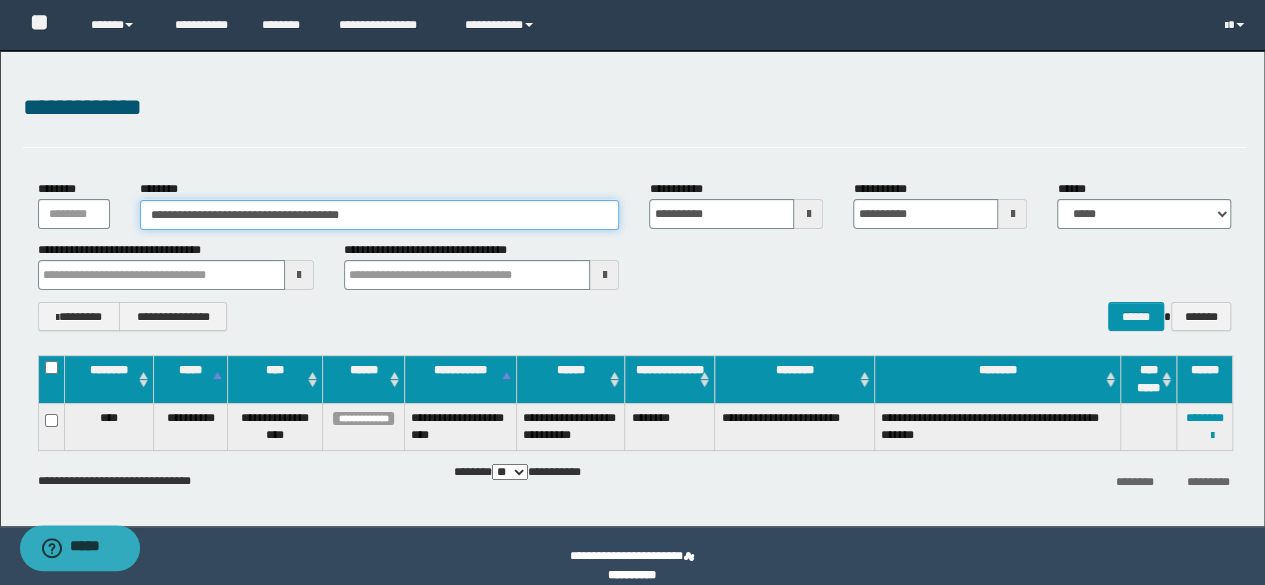 drag, startPoint x: 472, startPoint y: 218, endPoint x: 4, endPoint y: 139, distance: 474.6209 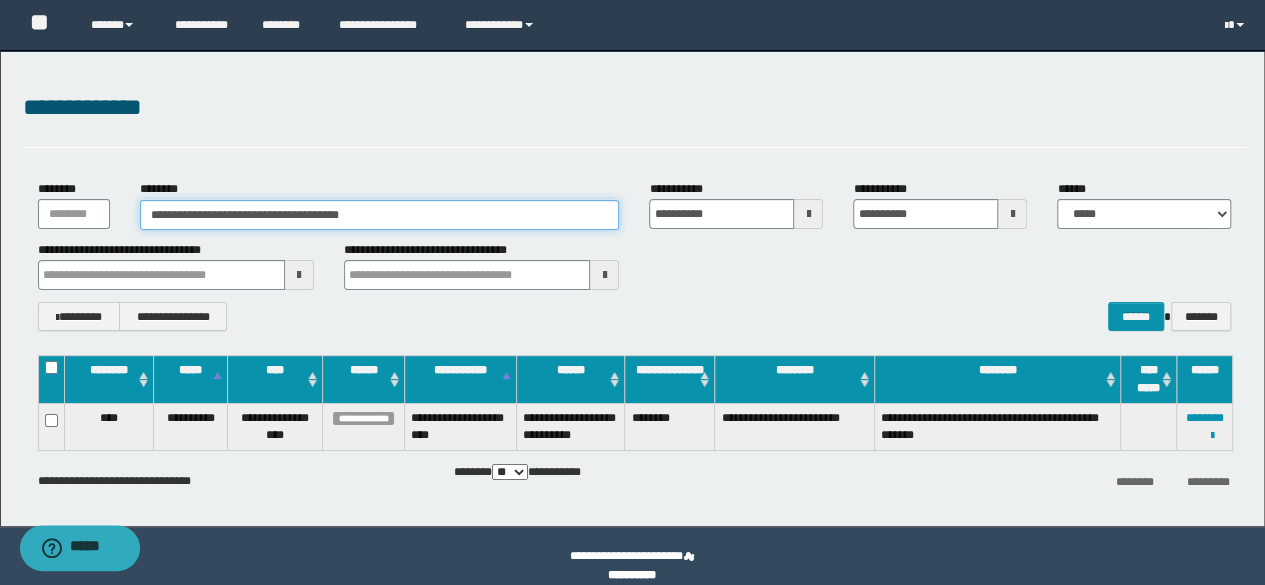 click on "**********" at bounding box center (632, 288) 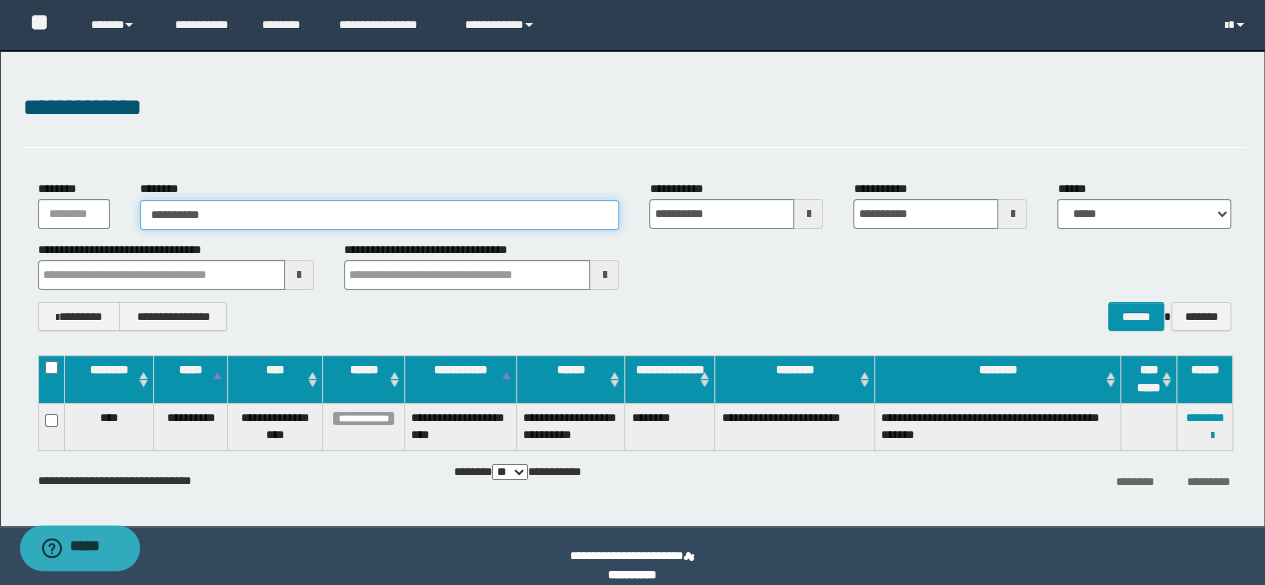 type on "**********" 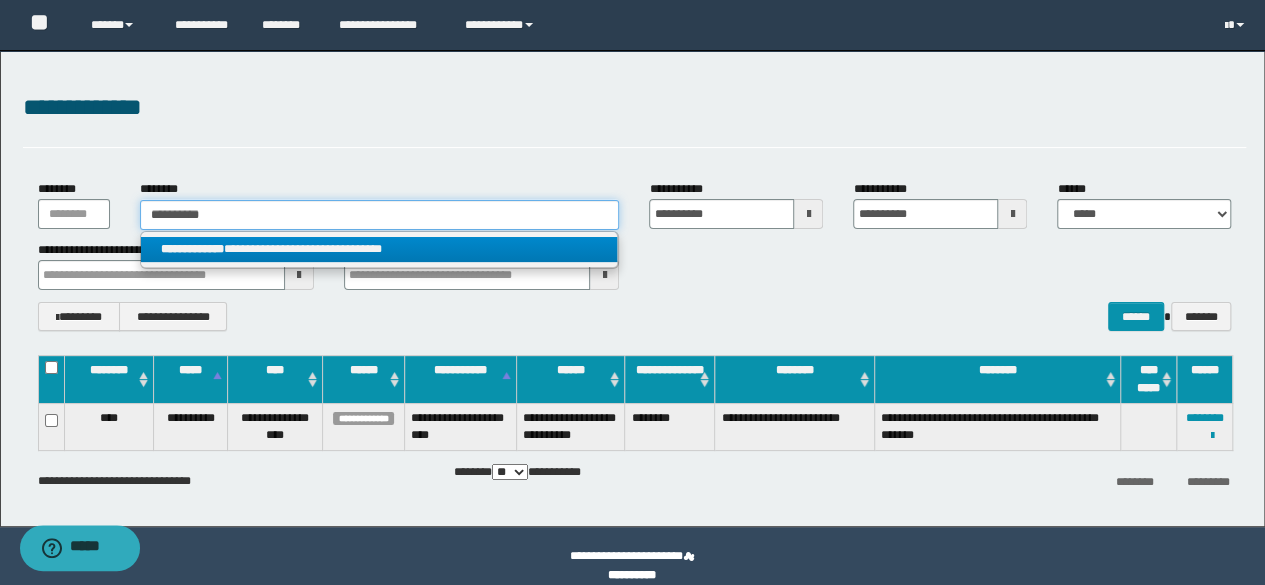 type on "**********" 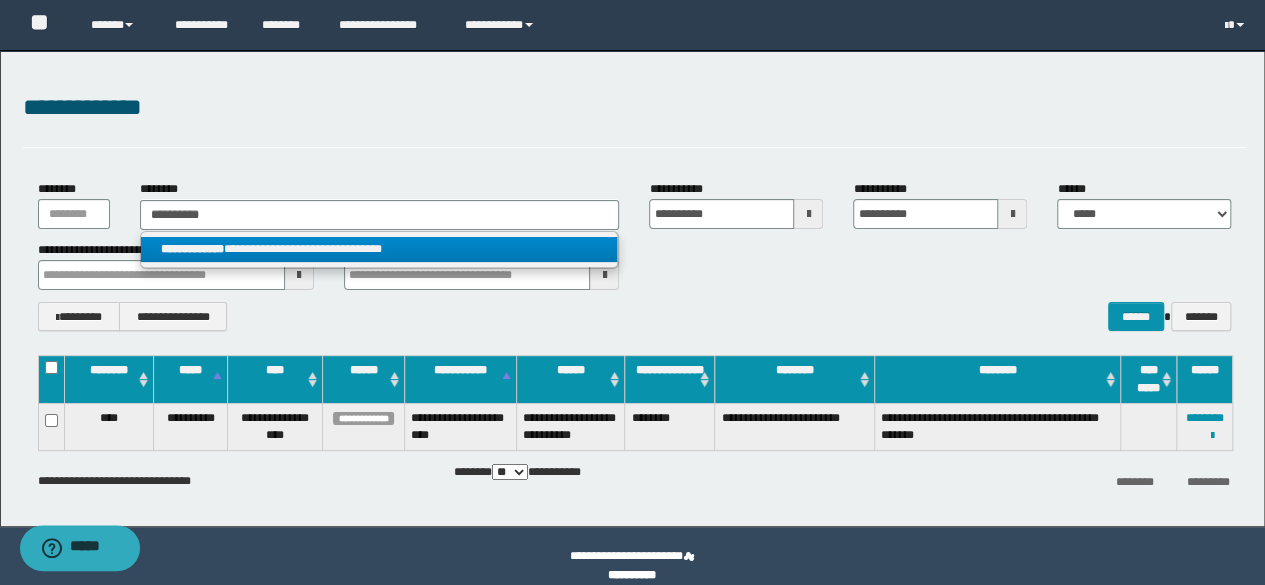 click on "**********" at bounding box center [379, 249] 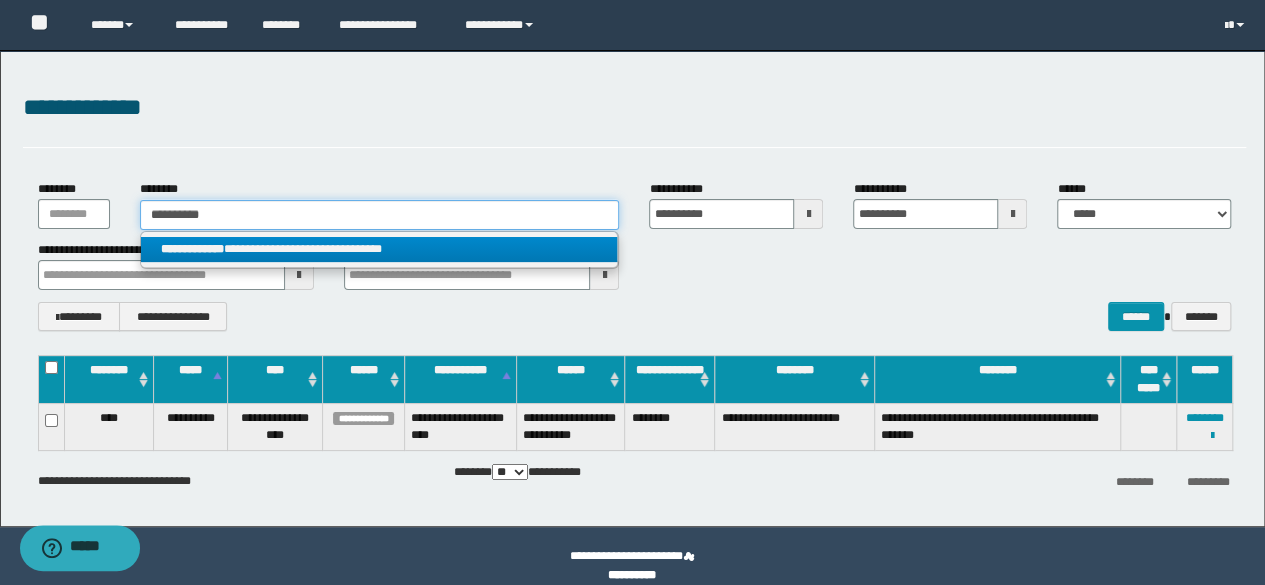 type 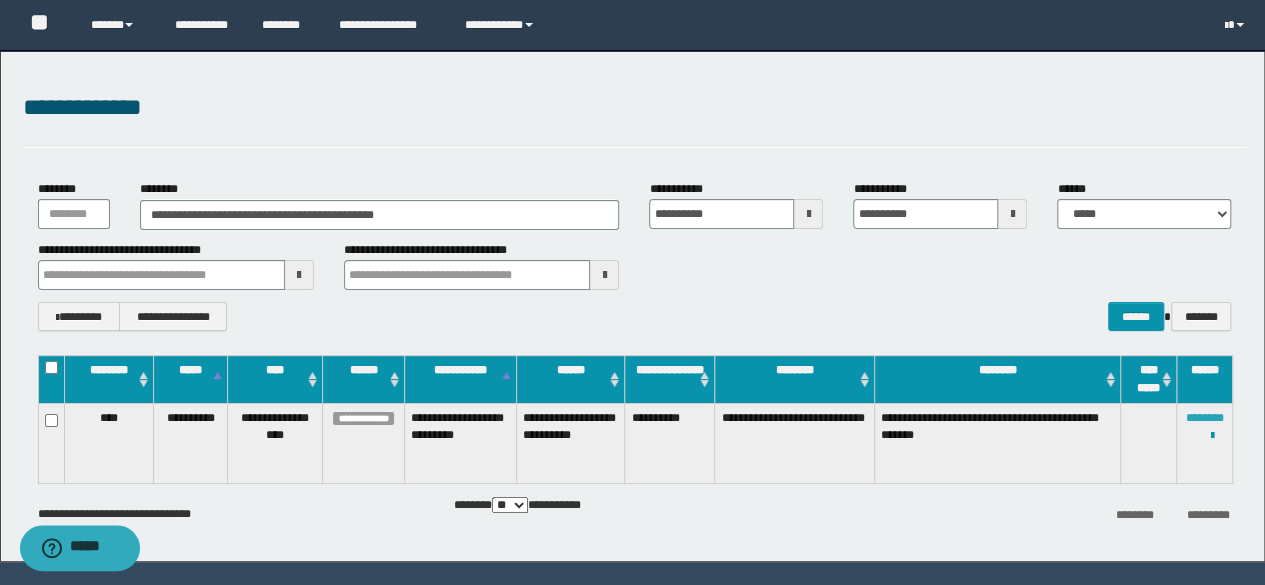 click on "********" at bounding box center [1205, 418] 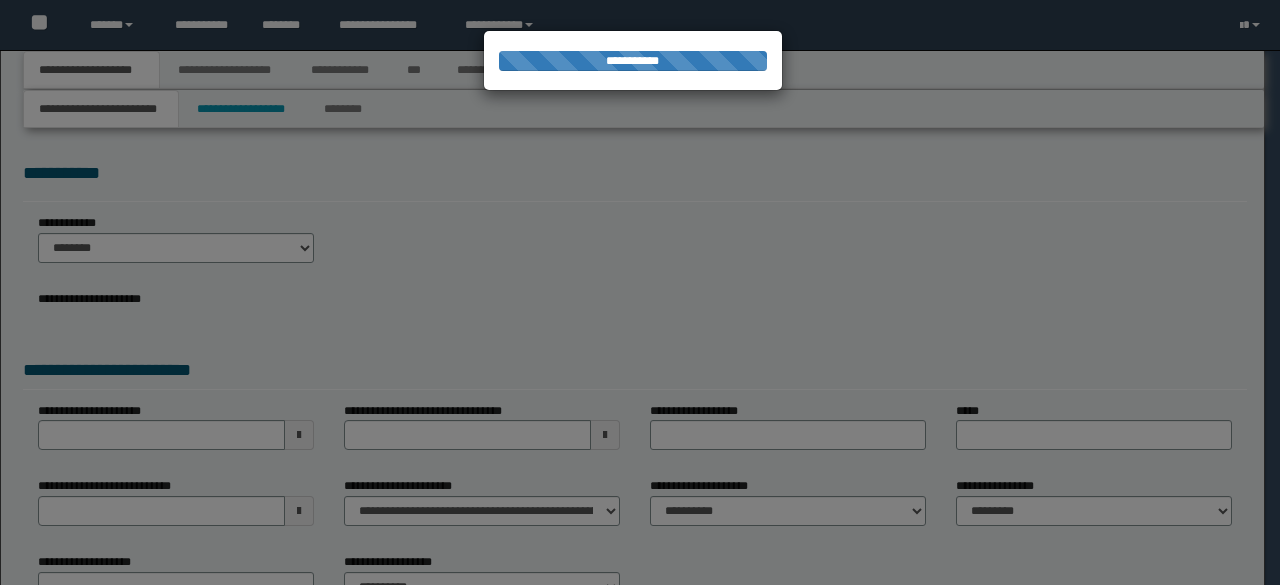 scroll, scrollTop: 0, scrollLeft: 0, axis: both 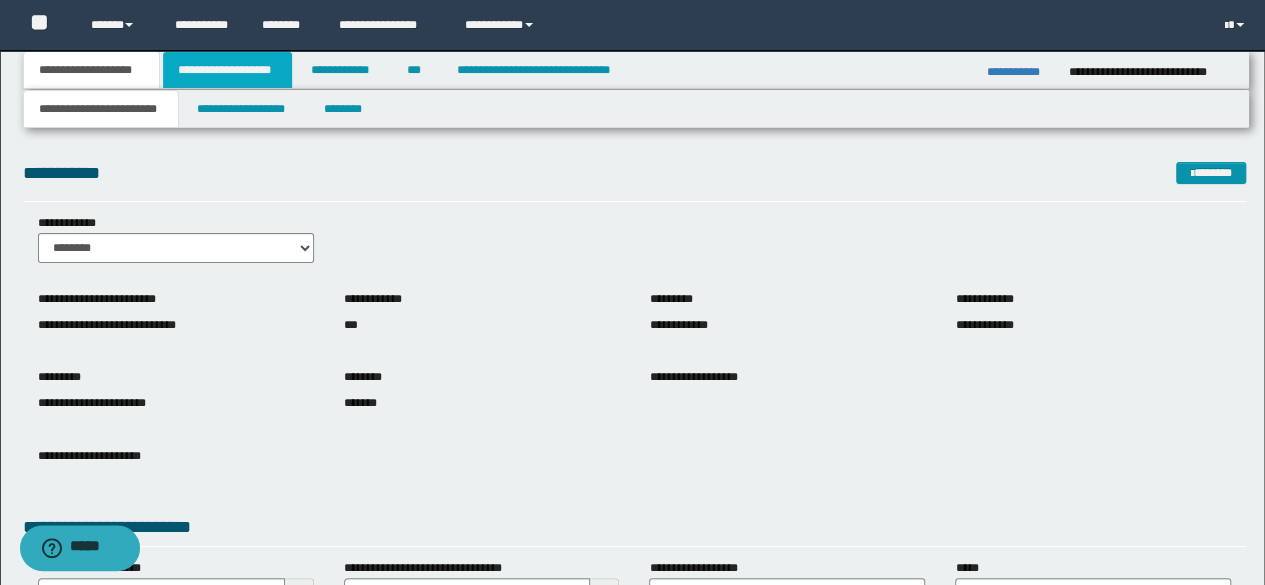 click on "**********" at bounding box center (227, 70) 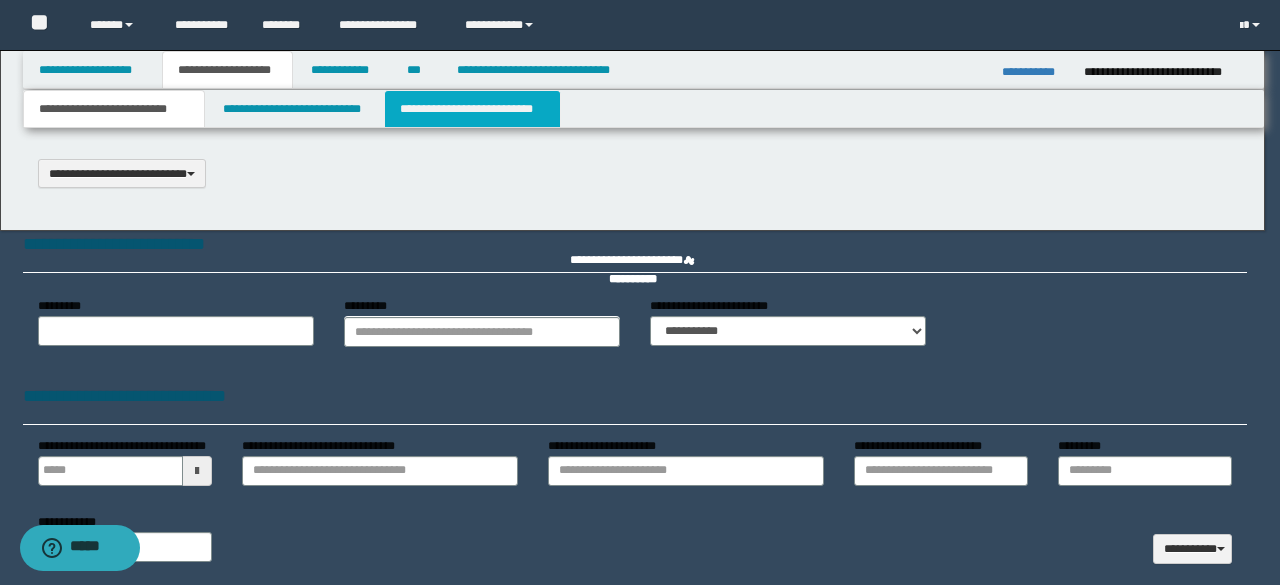 select on "*" 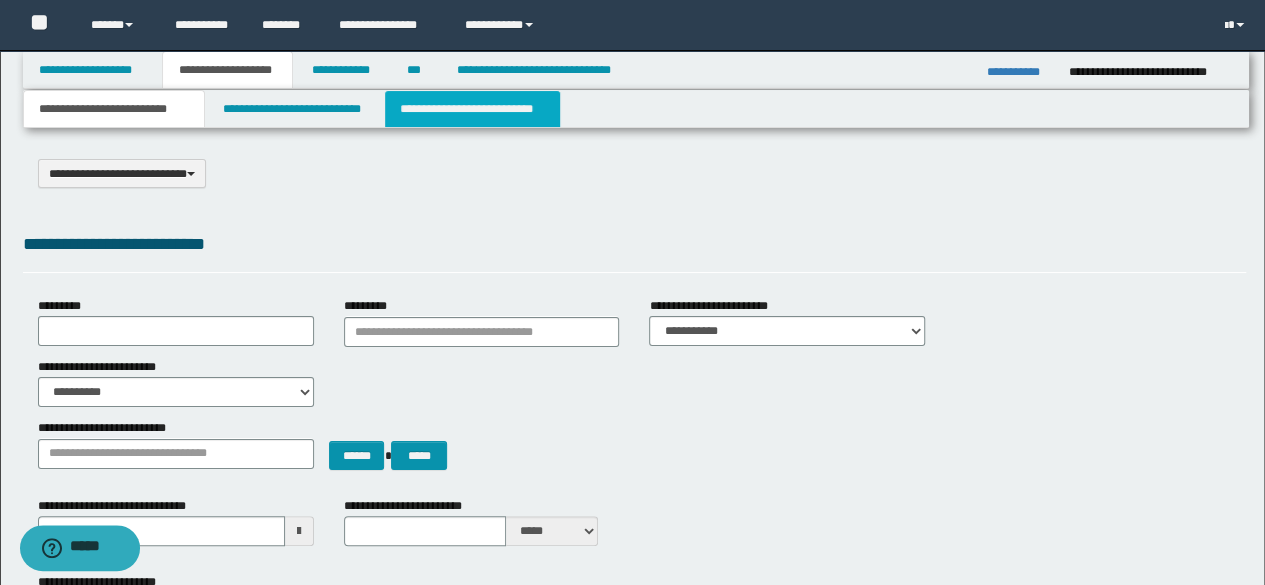 click on "**********" at bounding box center (472, 109) 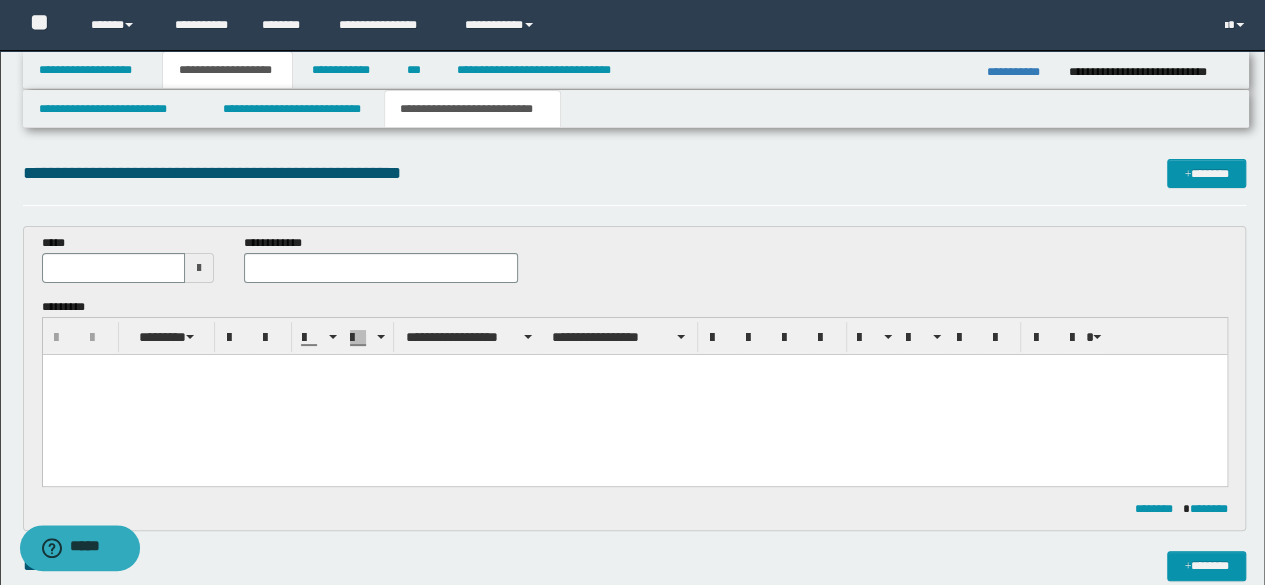 scroll, scrollTop: 0, scrollLeft: 0, axis: both 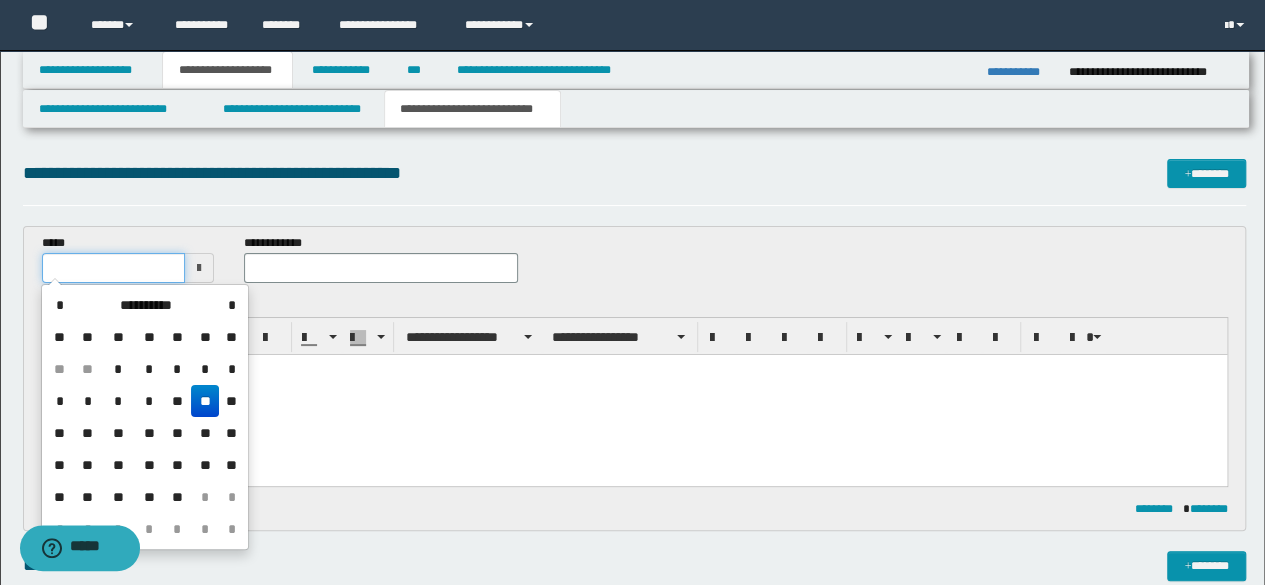 click at bounding box center (114, 268) 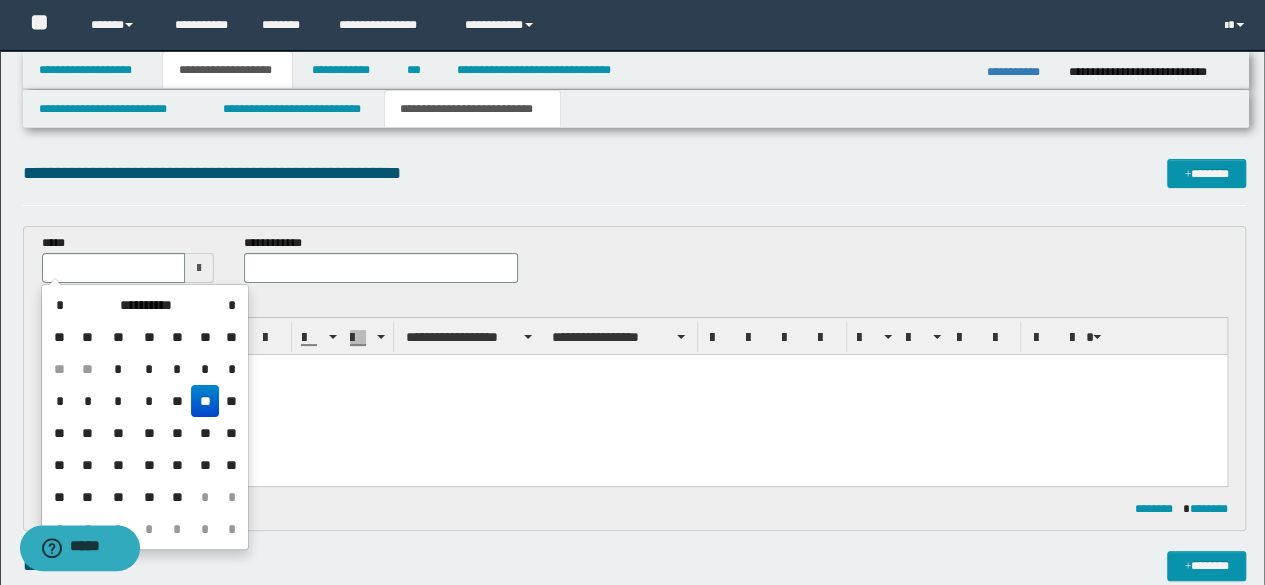 click on "**" at bounding box center (205, 401) 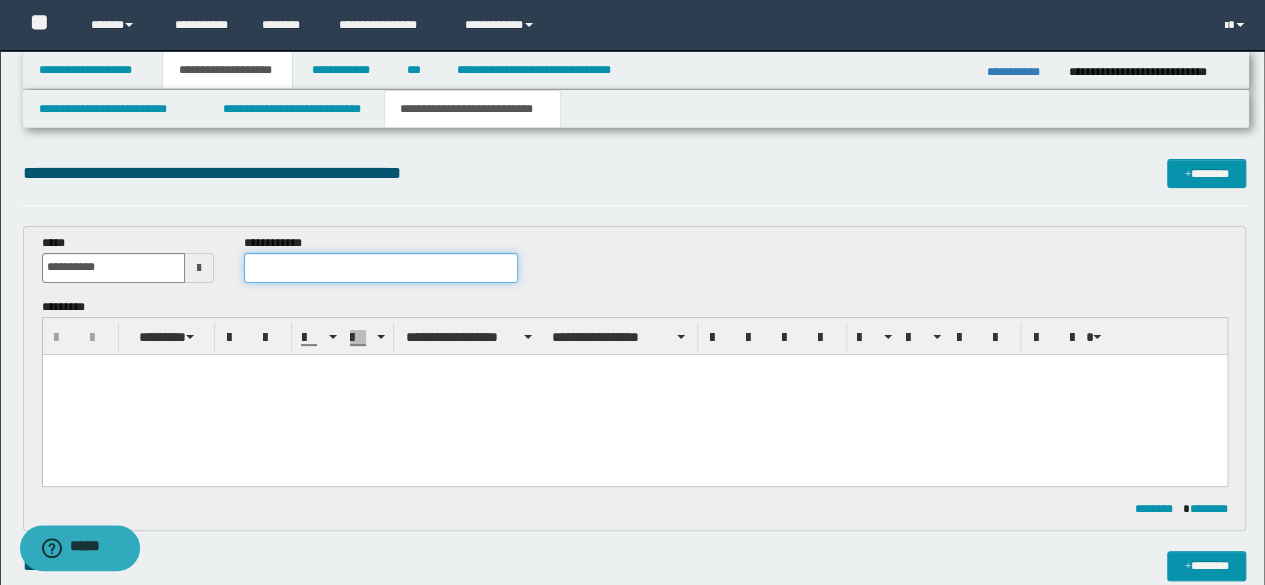 click at bounding box center [381, 268] 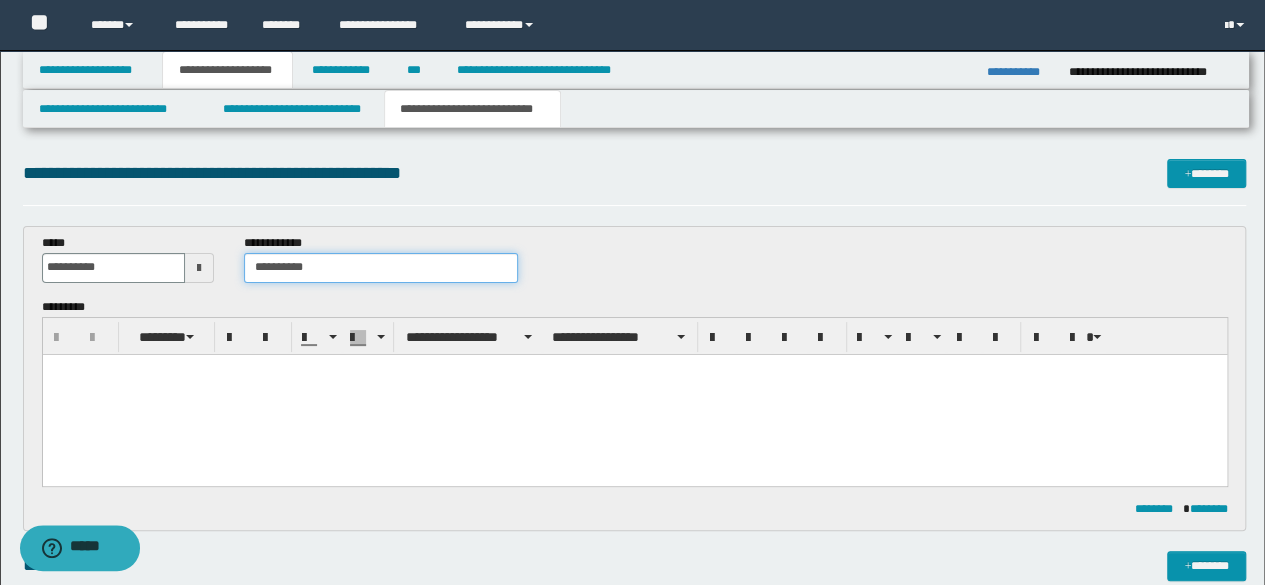 type on "**********" 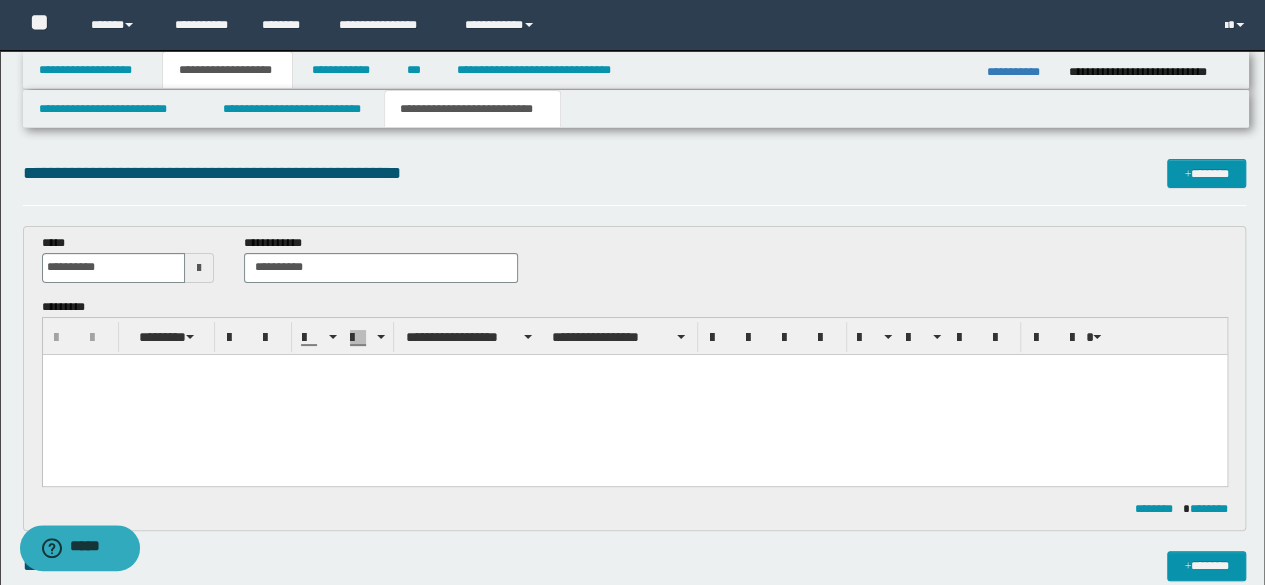 click at bounding box center (634, 394) 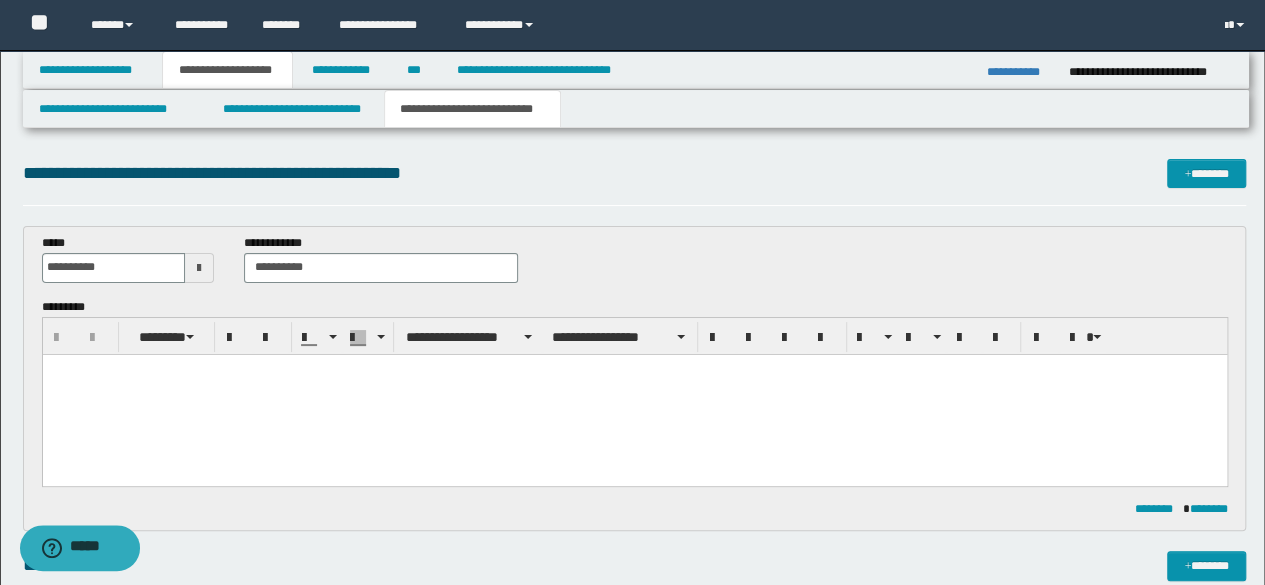click at bounding box center (634, 394) 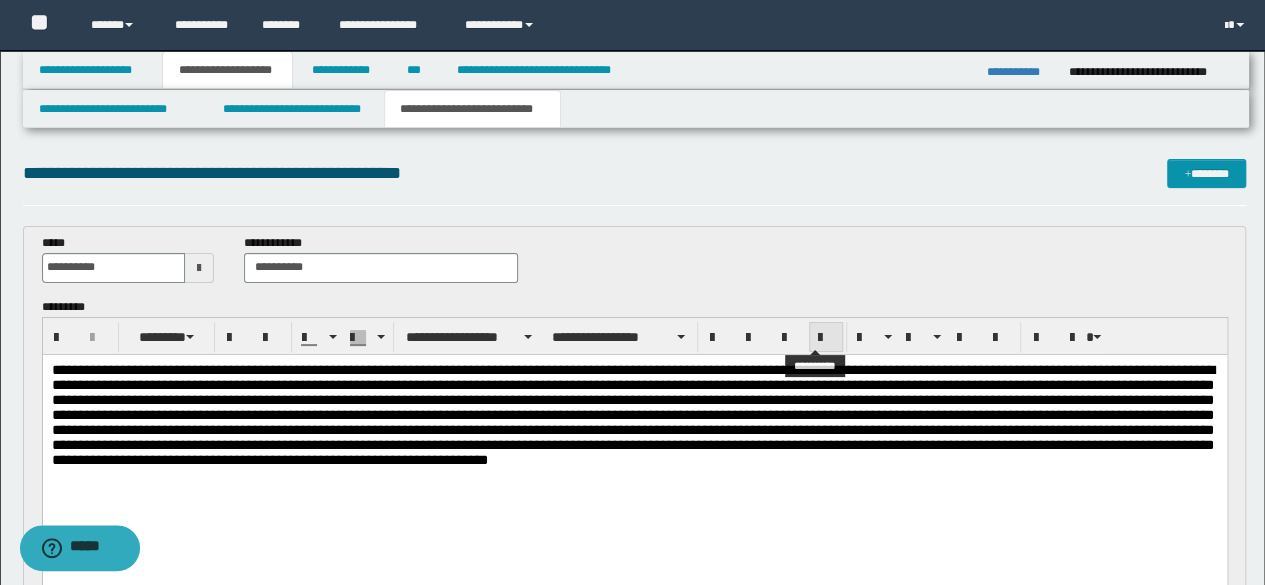 click at bounding box center (826, 338) 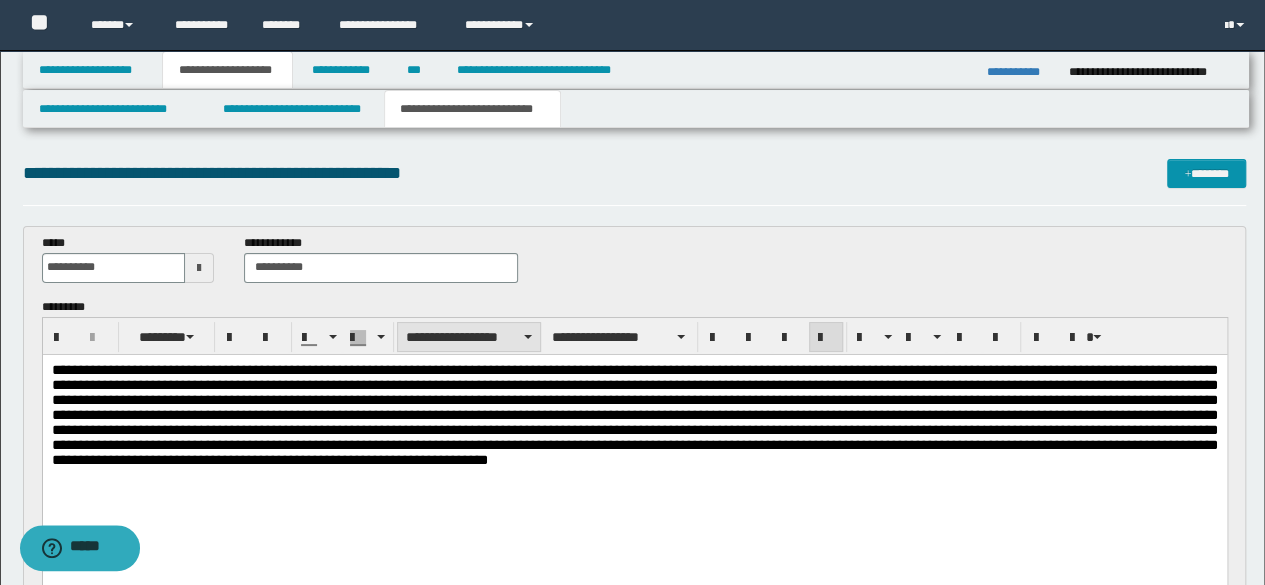 click on "**********" at bounding box center (469, 337) 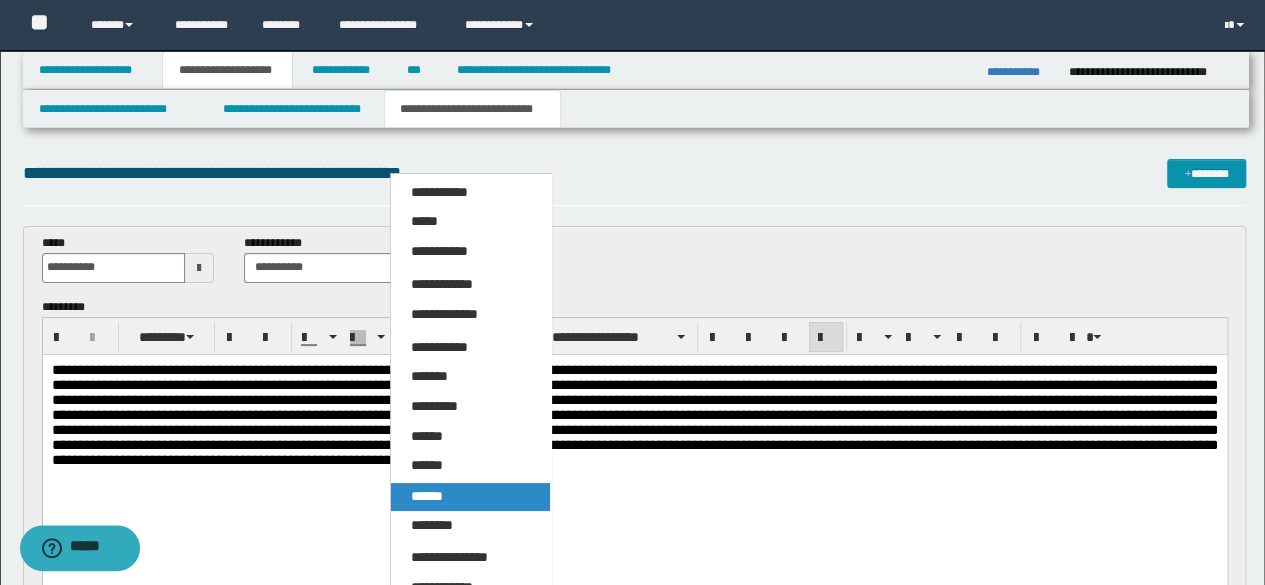 click on "******" at bounding box center [427, 496] 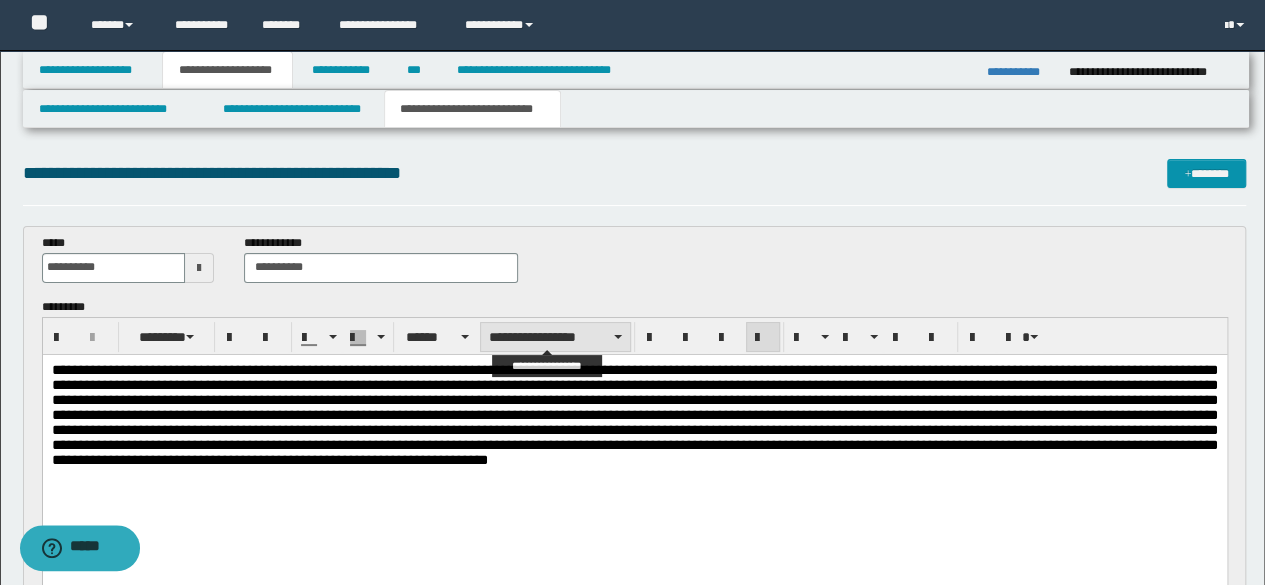 click on "**********" at bounding box center [555, 337] 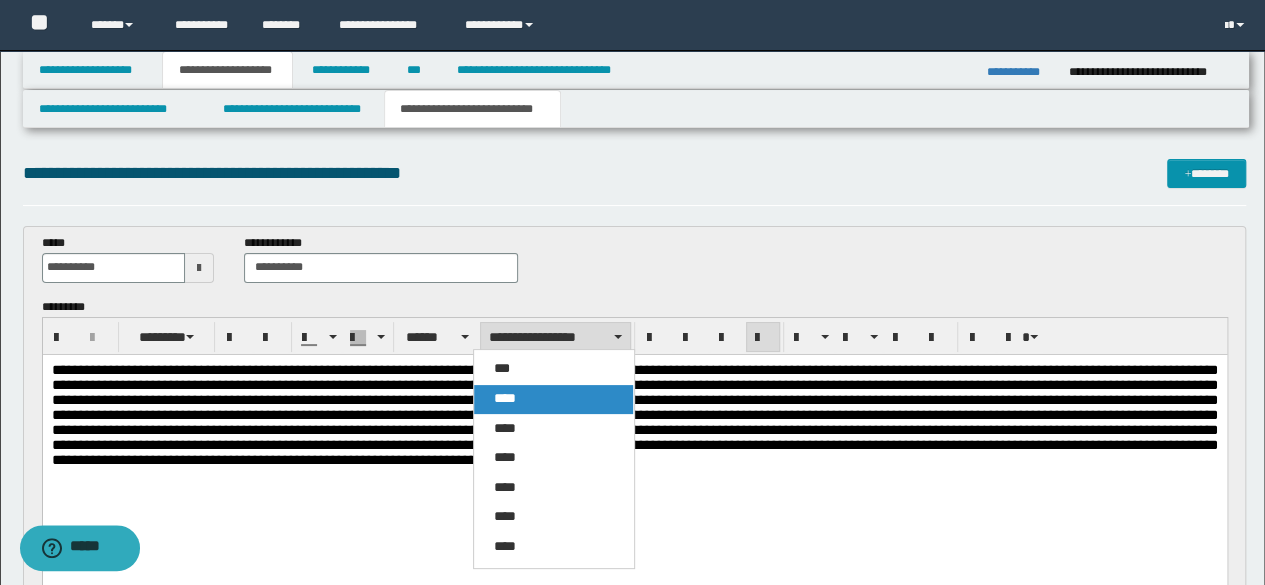 click on "****" at bounding box center [505, 398] 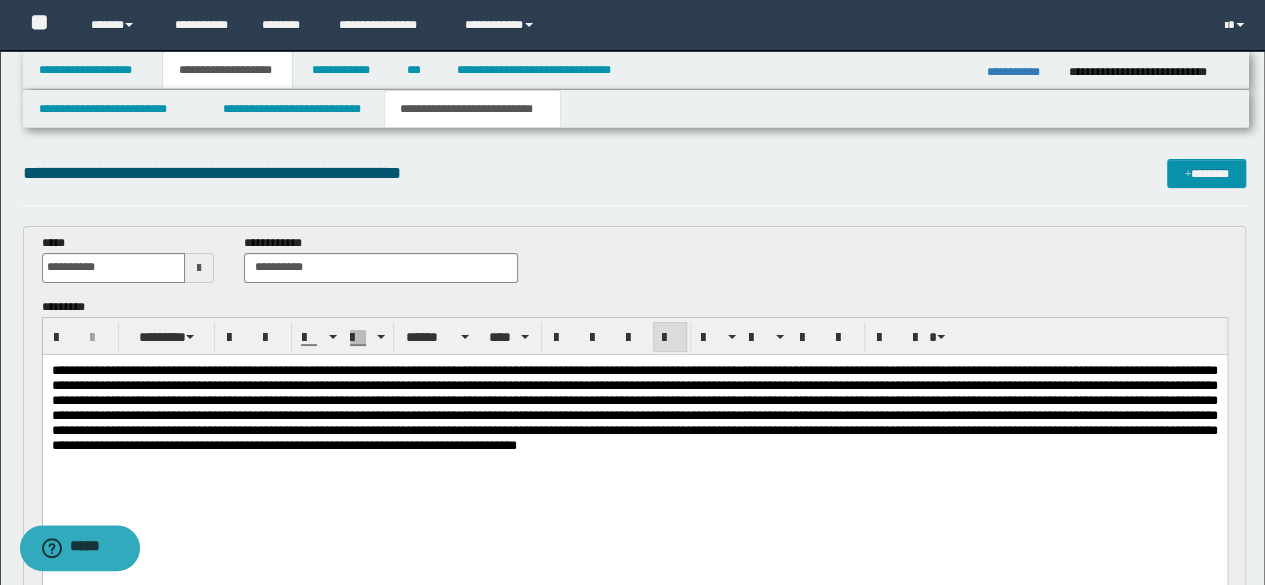 click at bounding box center [634, 407] 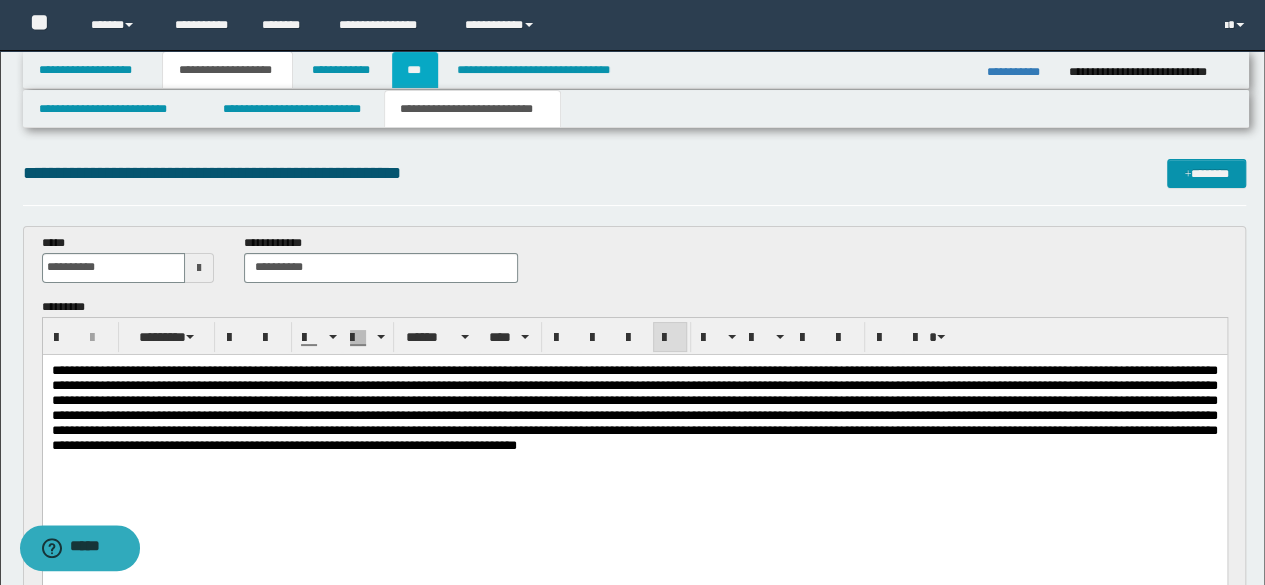 click on "***" at bounding box center (415, 70) 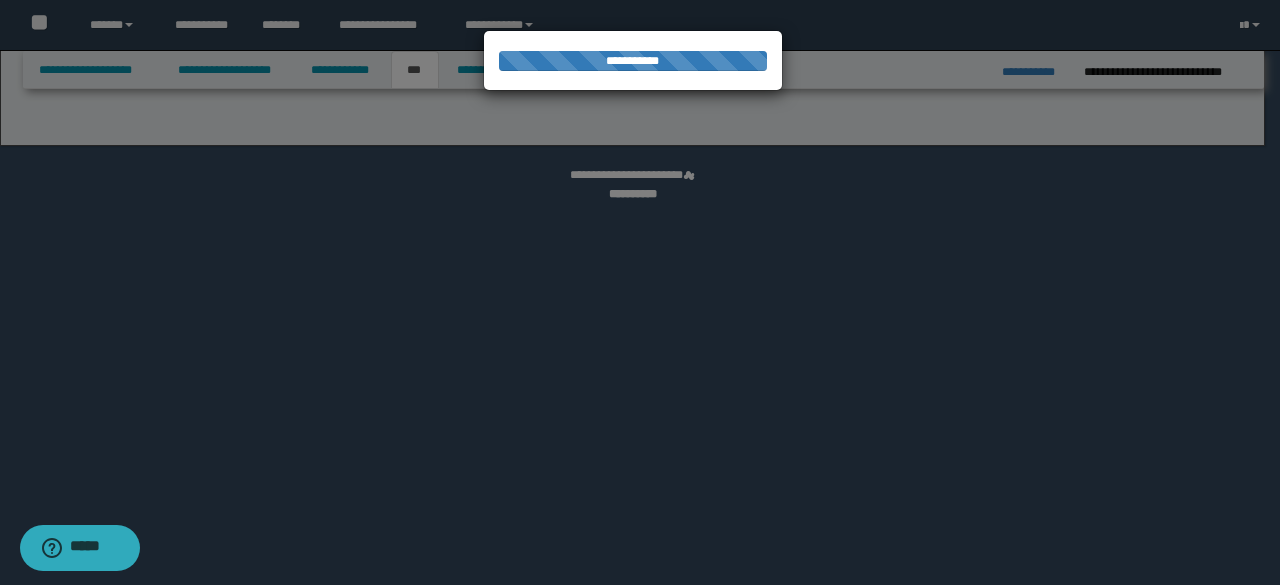 select on "*" 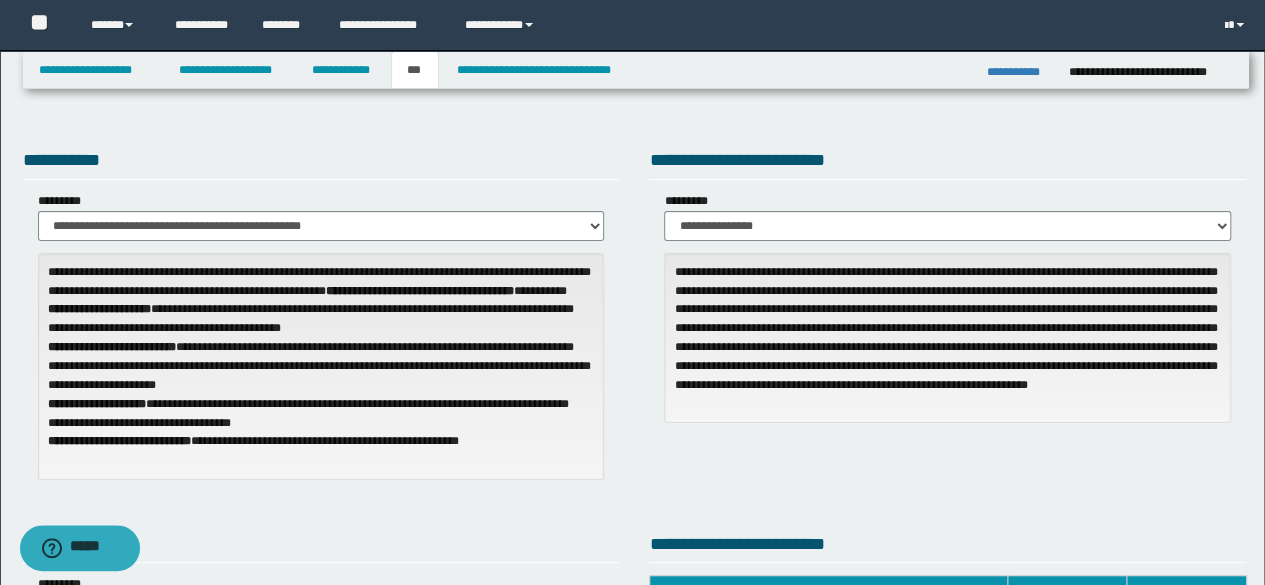 scroll, scrollTop: 512, scrollLeft: 0, axis: vertical 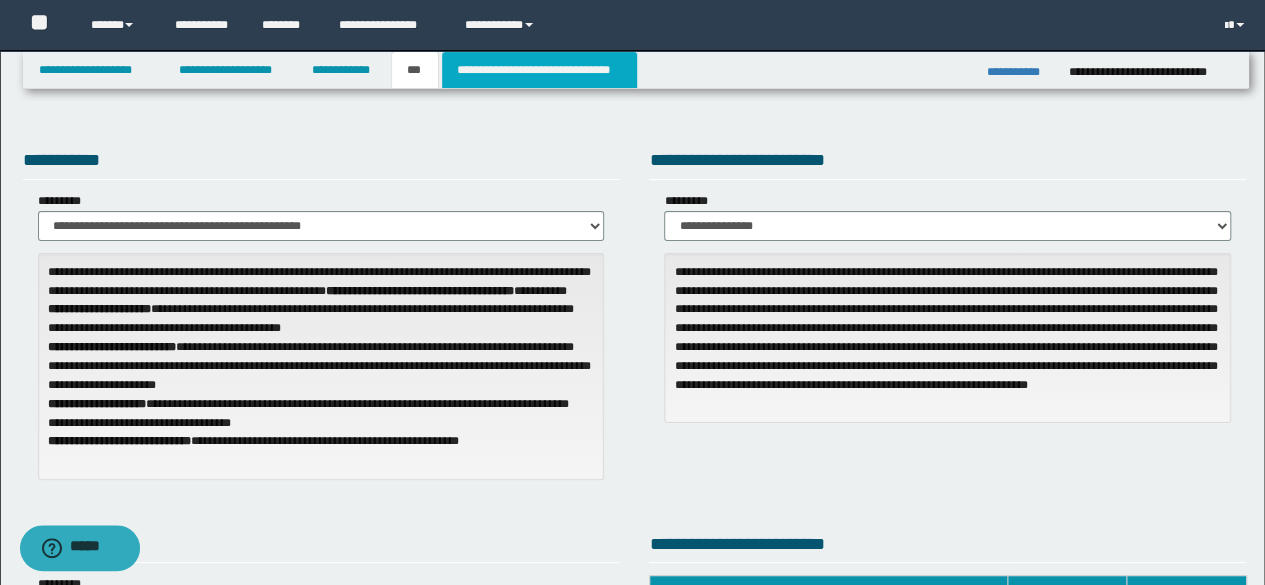 click on "**********" at bounding box center (539, 70) 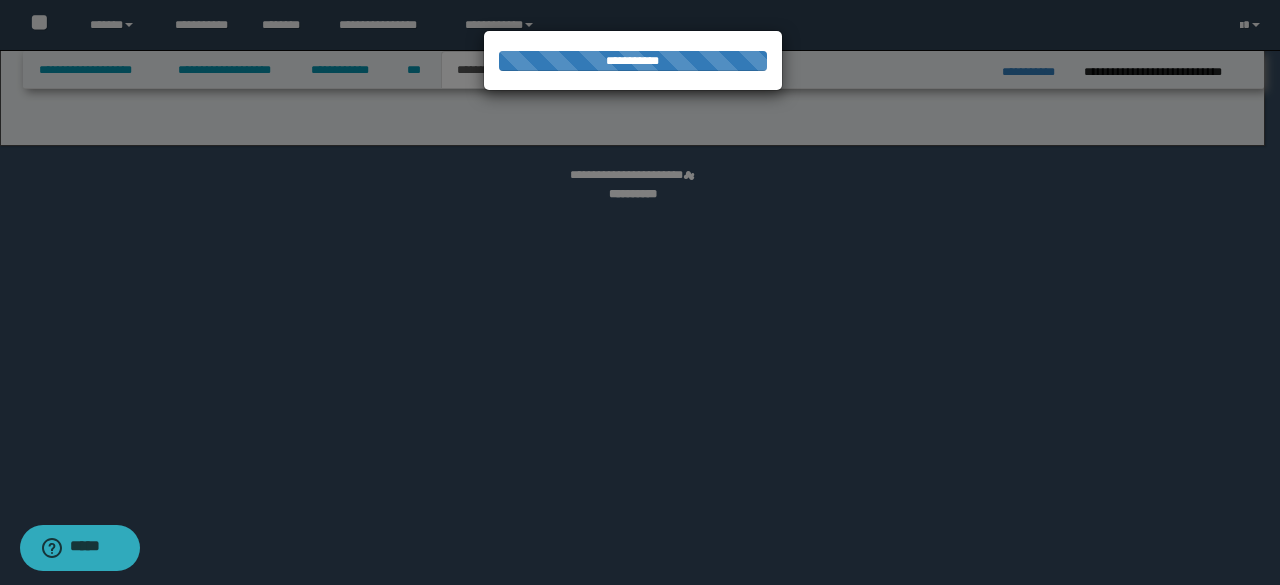 select on "*" 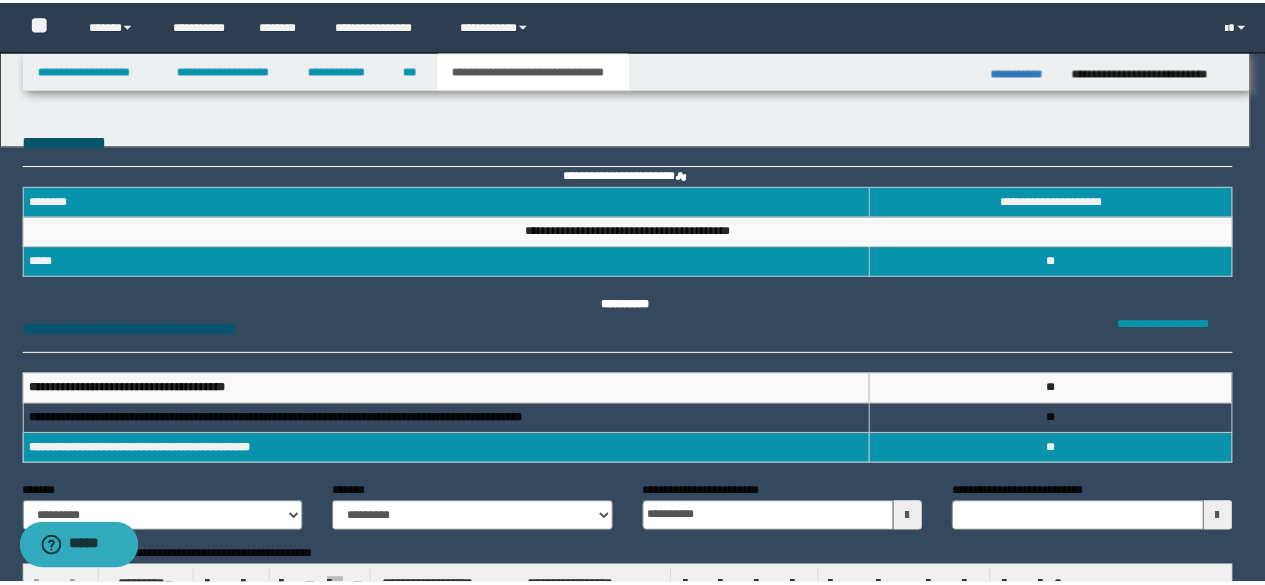 scroll, scrollTop: 0, scrollLeft: 0, axis: both 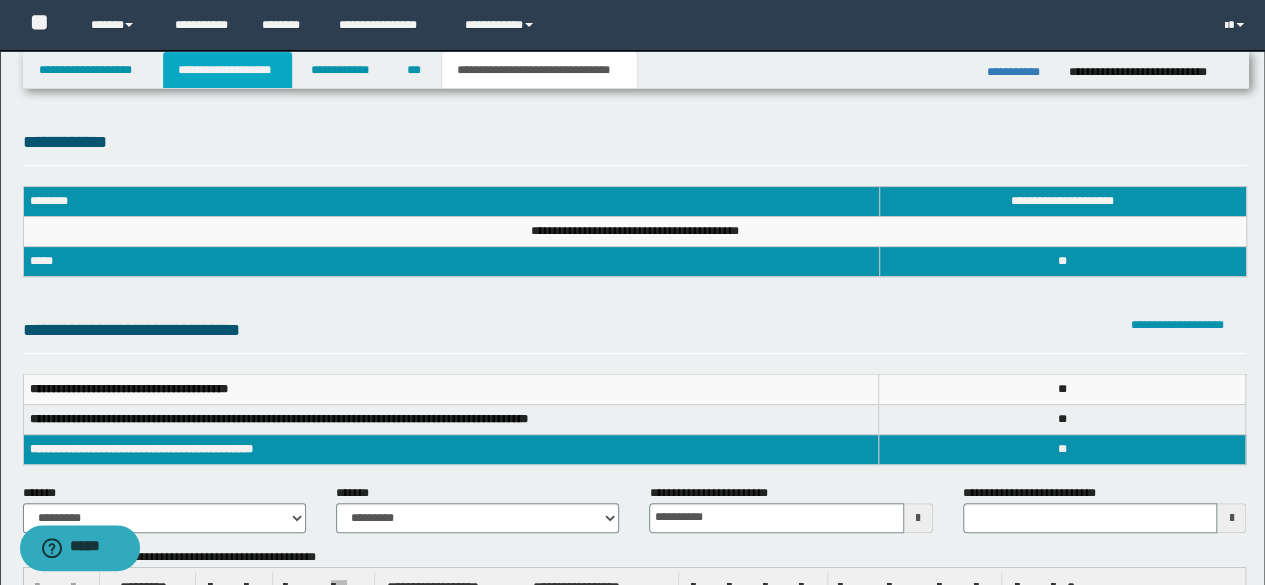 click on "**********" at bounding box center (227, 70) 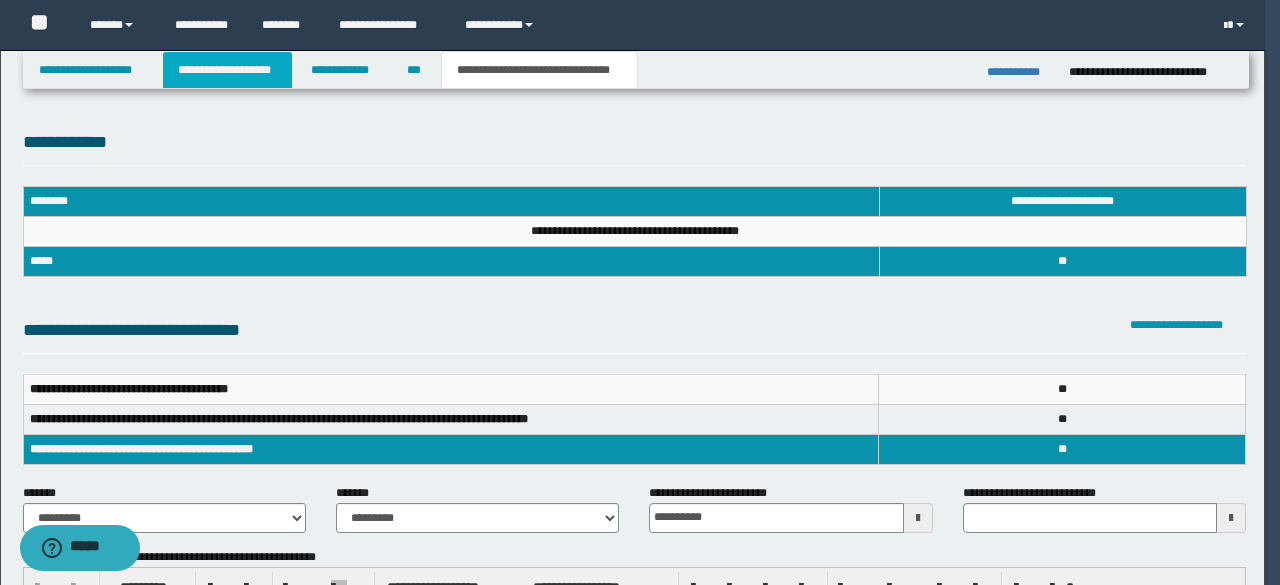 type 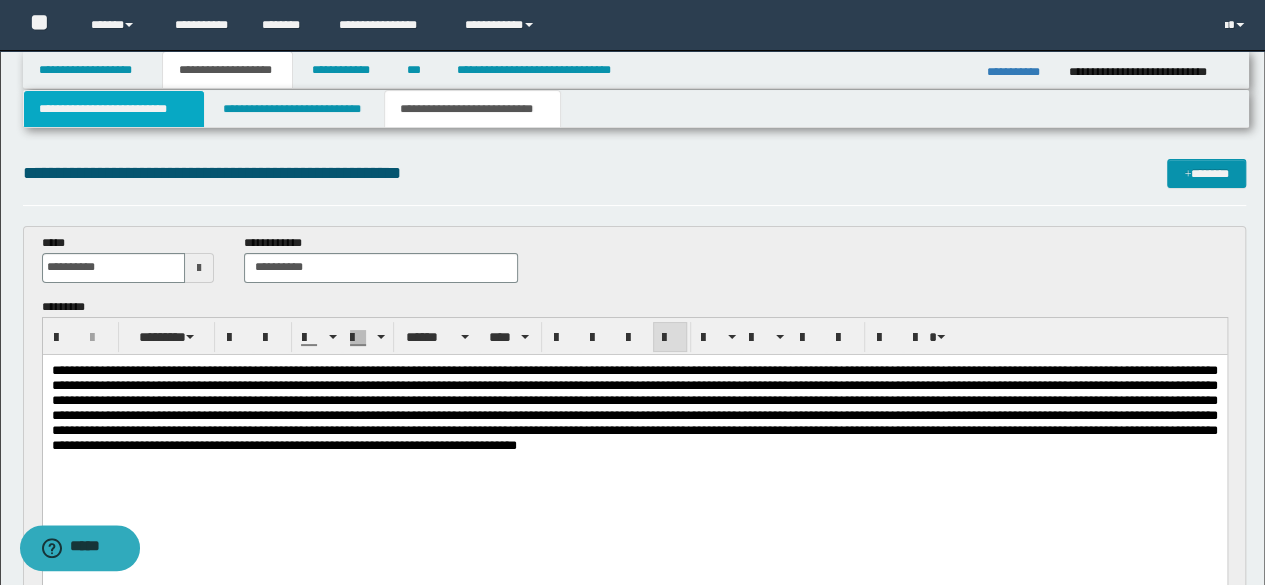 click on "**********" at bounding box center [114, 109] 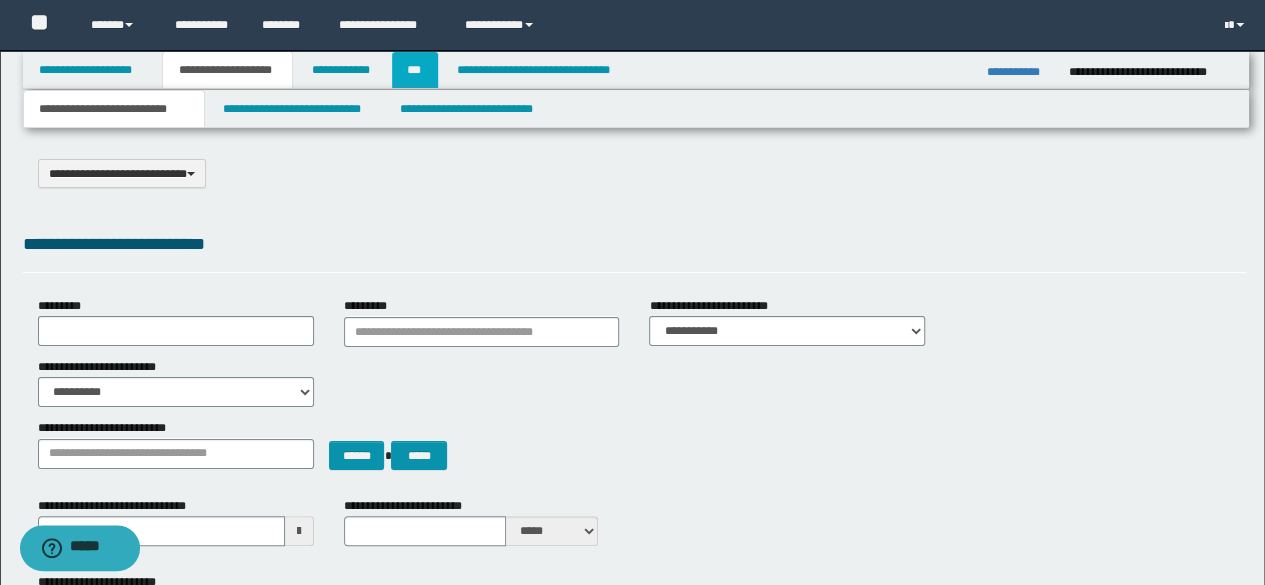 click on "***" at bounding box center (415, 70) 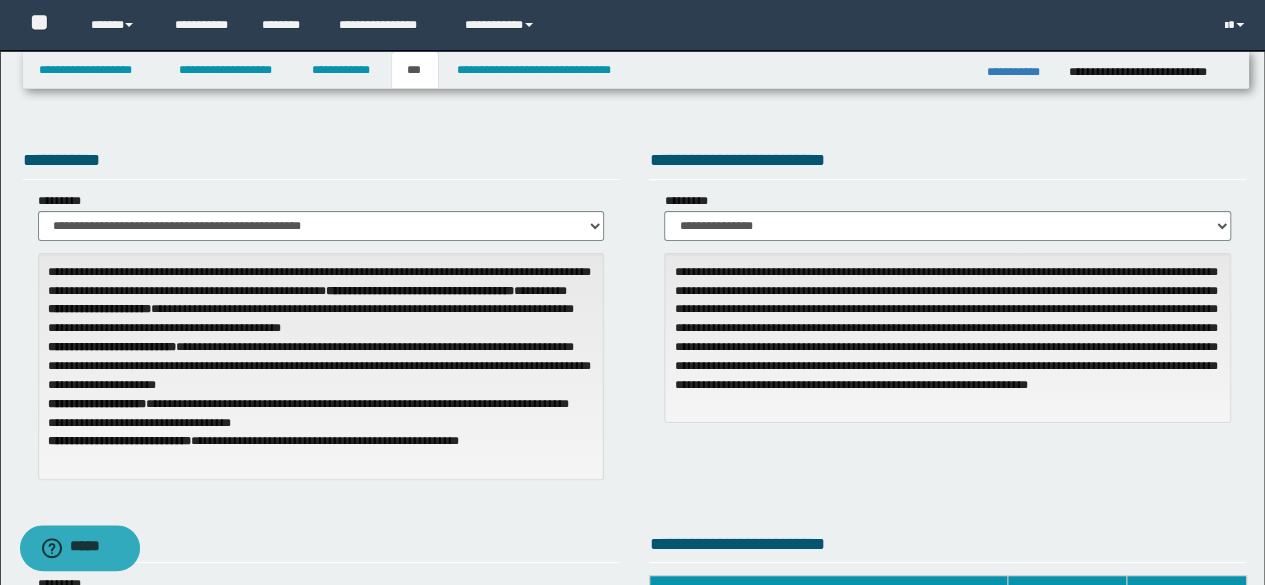 scroll, scrollTop: 512, scrollLeft: 0, axis: vertical 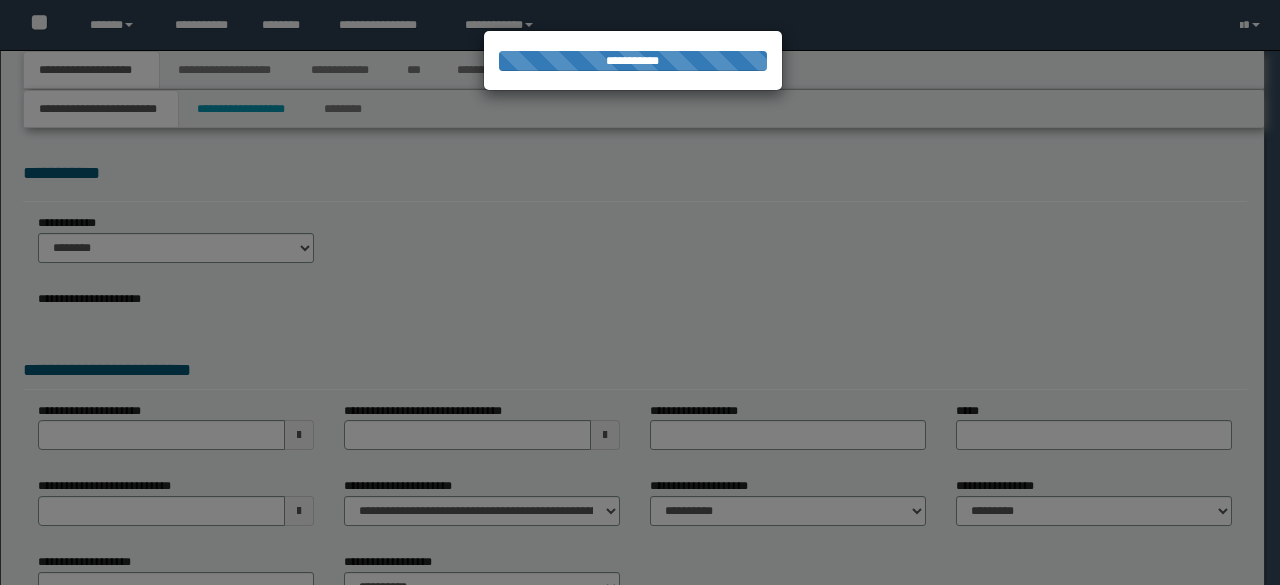 select on "*" 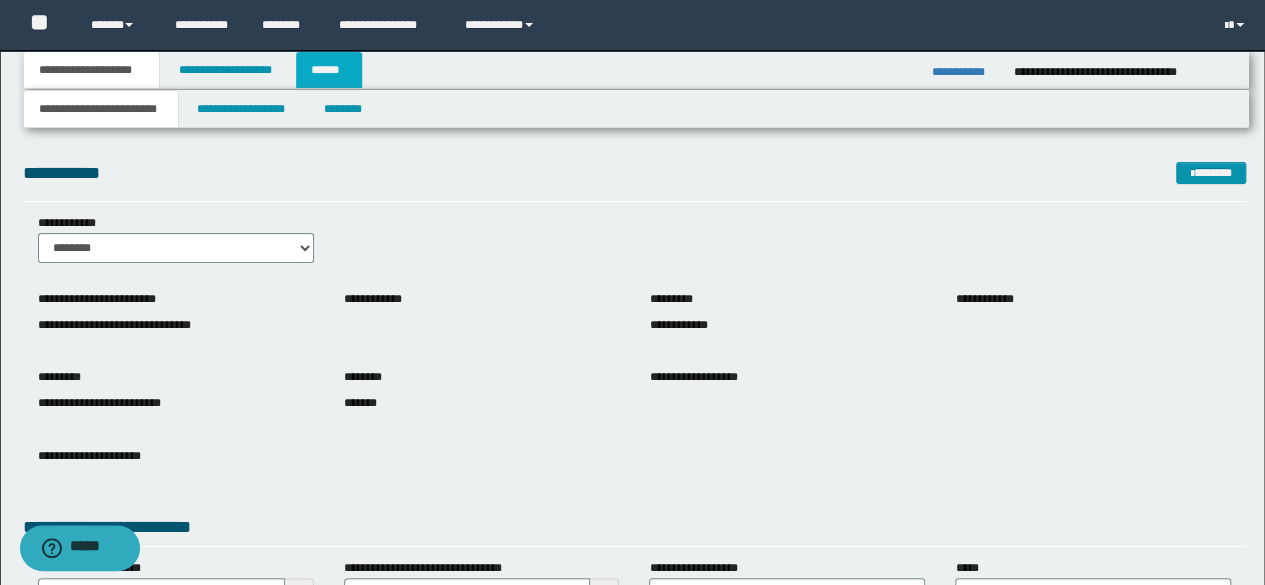 click on "******" at bounding box center (329, 70) 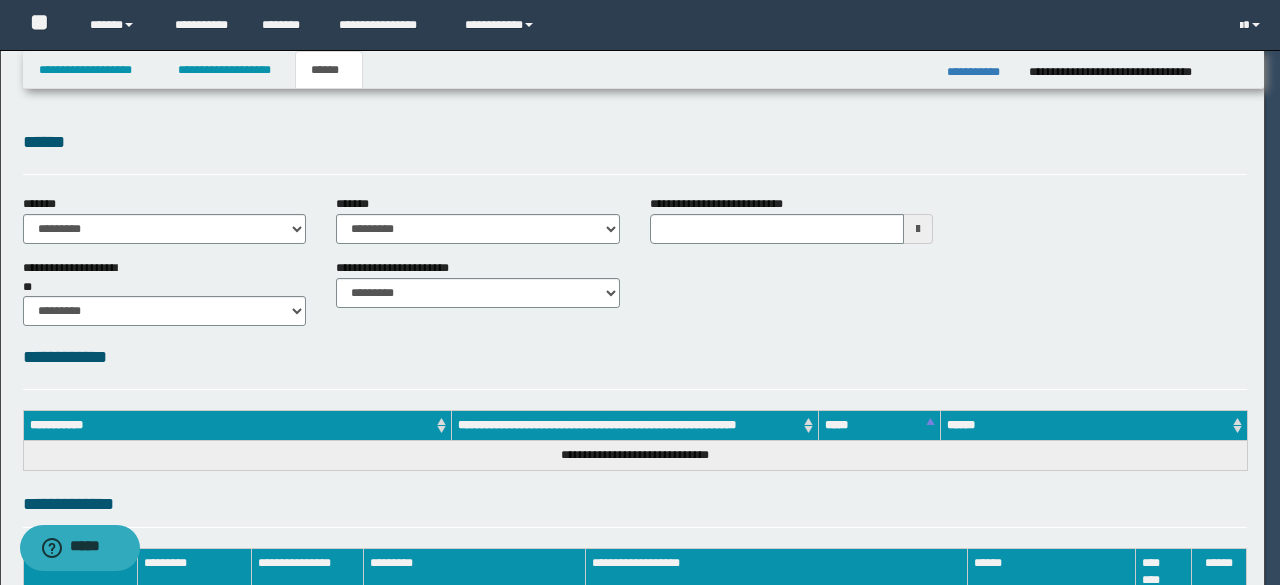 scroll, scrollTop: 0, scrollLeft: 0, axis: both 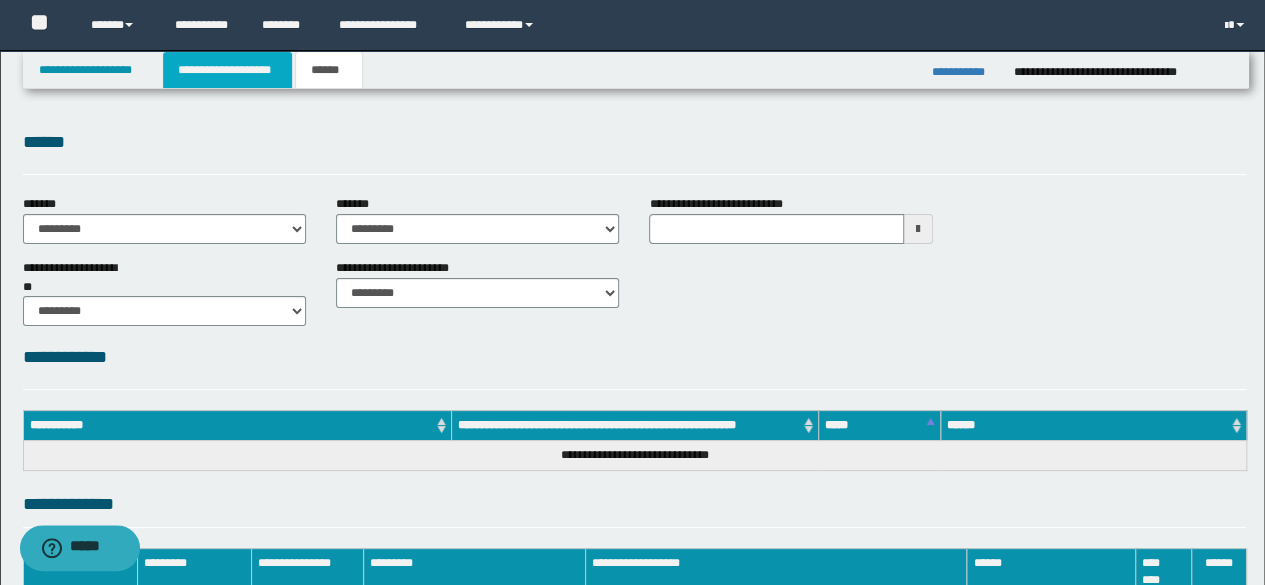 click on "**********" at bounding box center [227, 70] 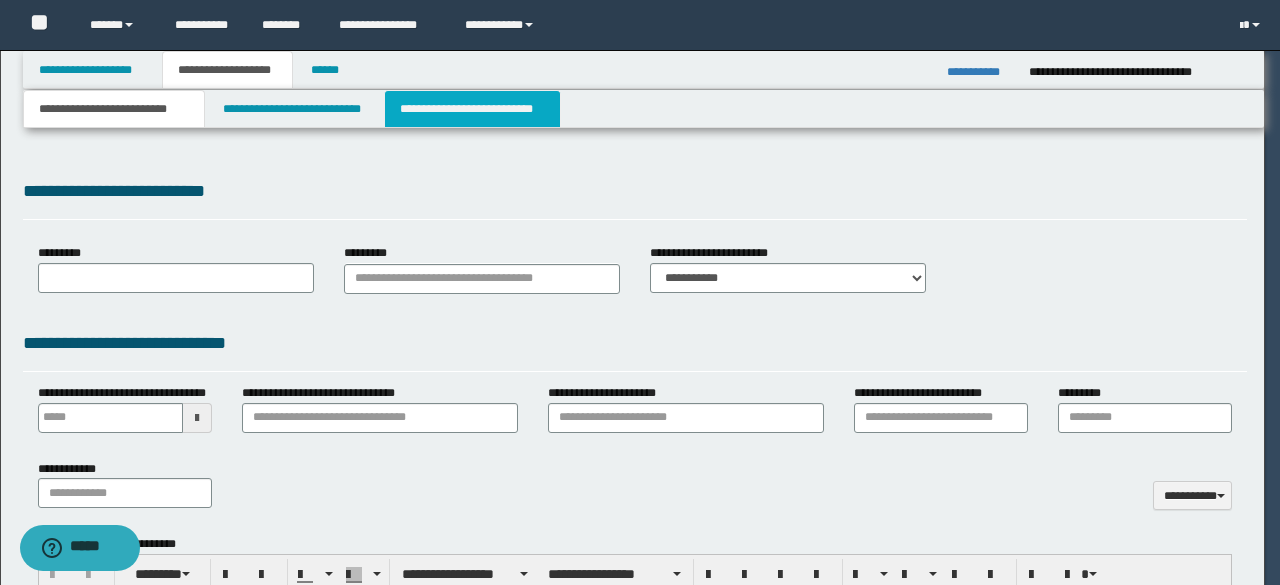 type 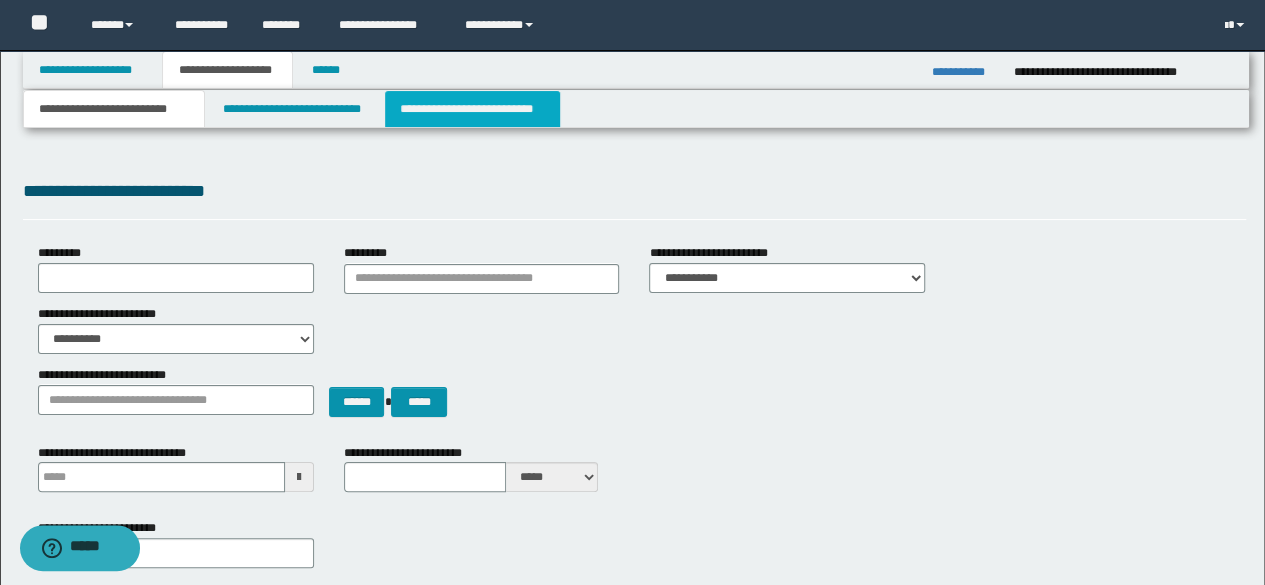 click on "**********" at bounding box center (472, 109) 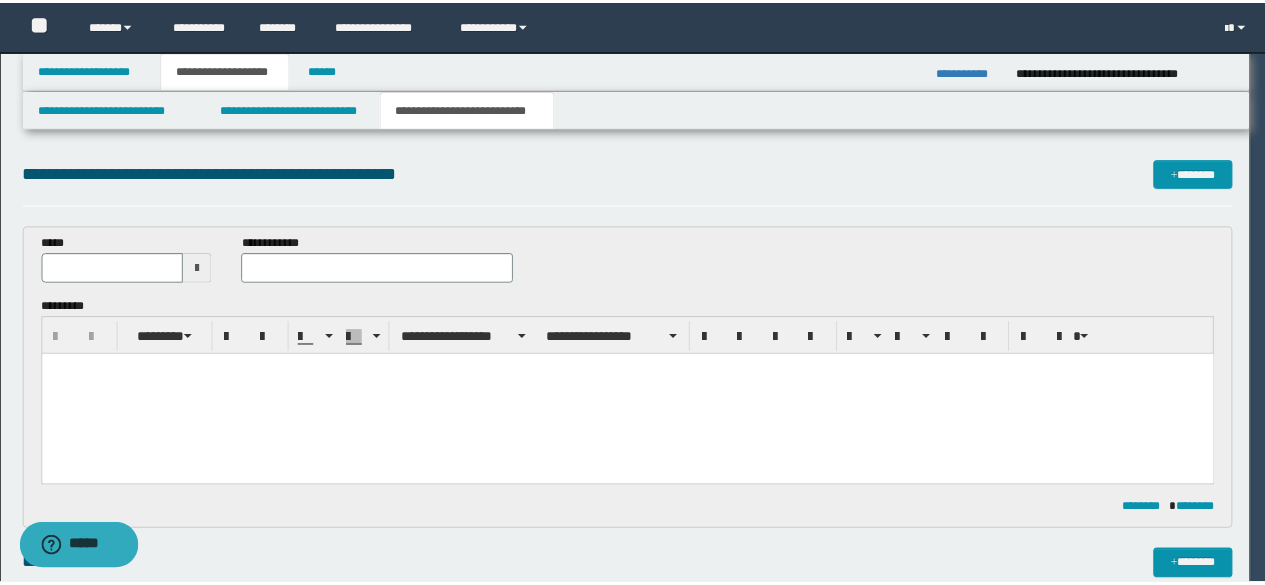 scroll, scrollTop: 0, scrollLeft: 0, axis: both 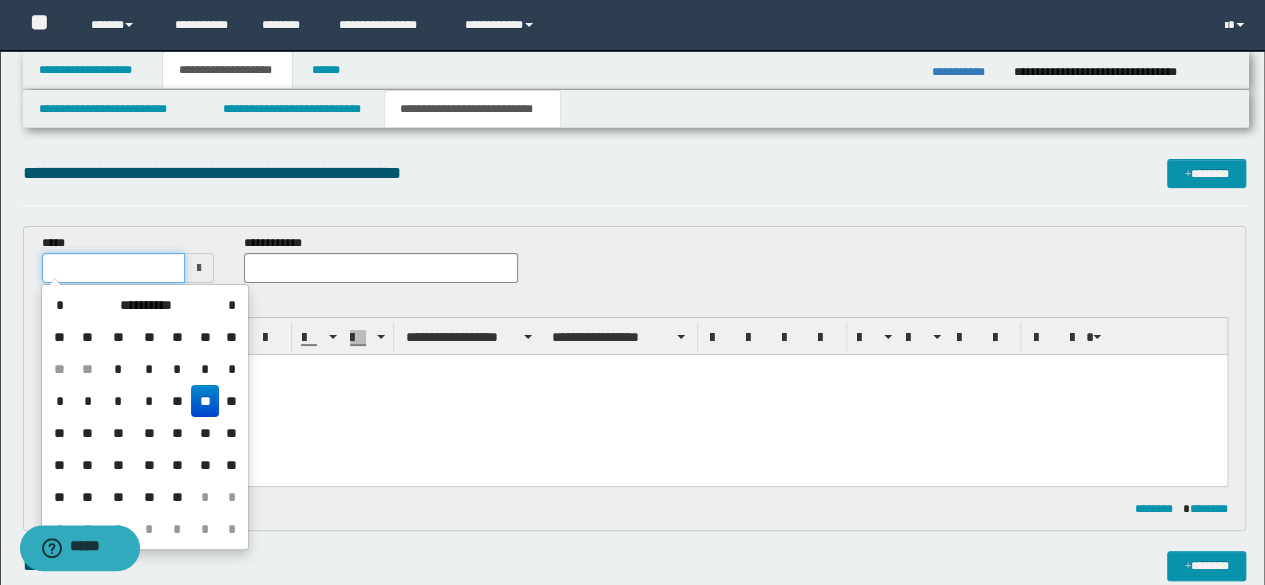 click at bounding box center [114, 268] 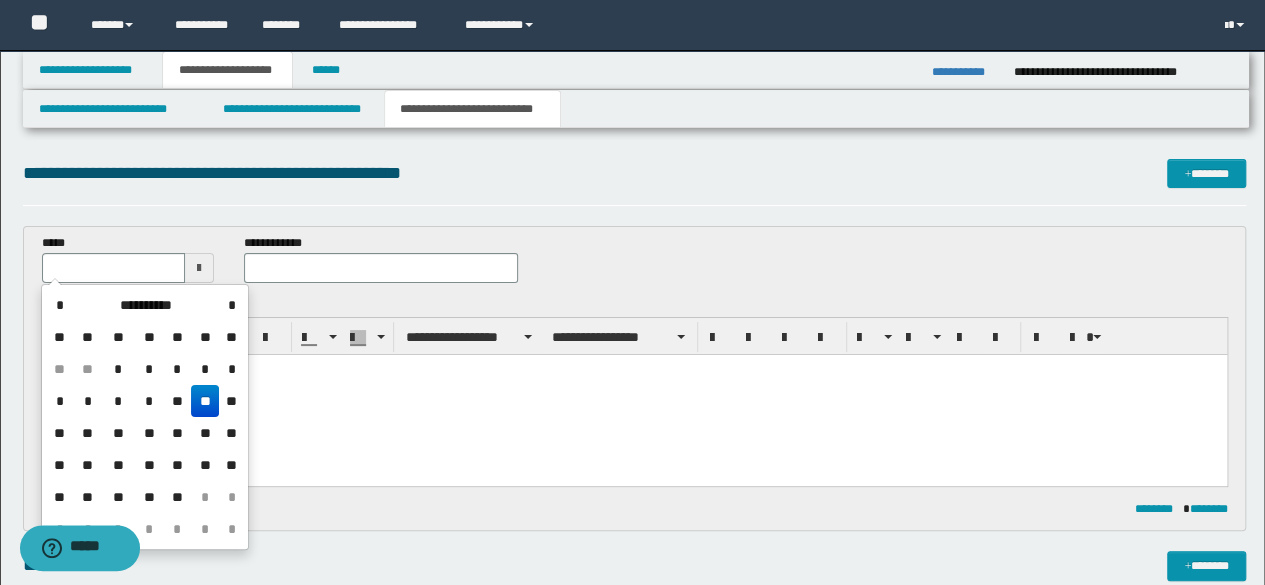 click on "**" at bounding box center (205, 401) 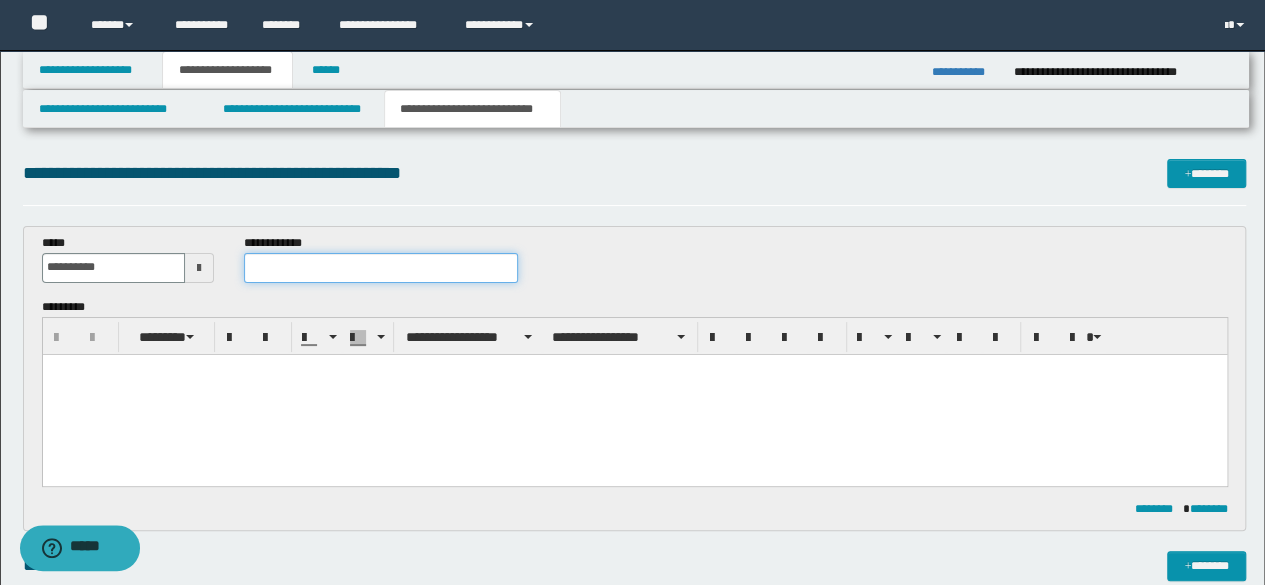 click at bounding box center (381, 268) 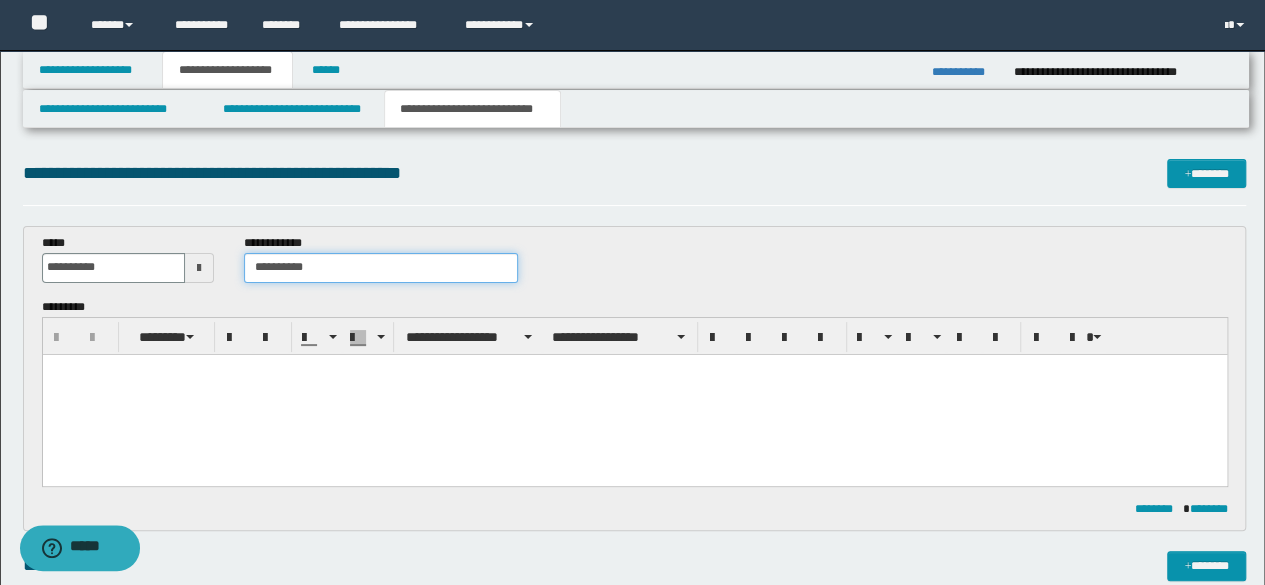 type on "**********" 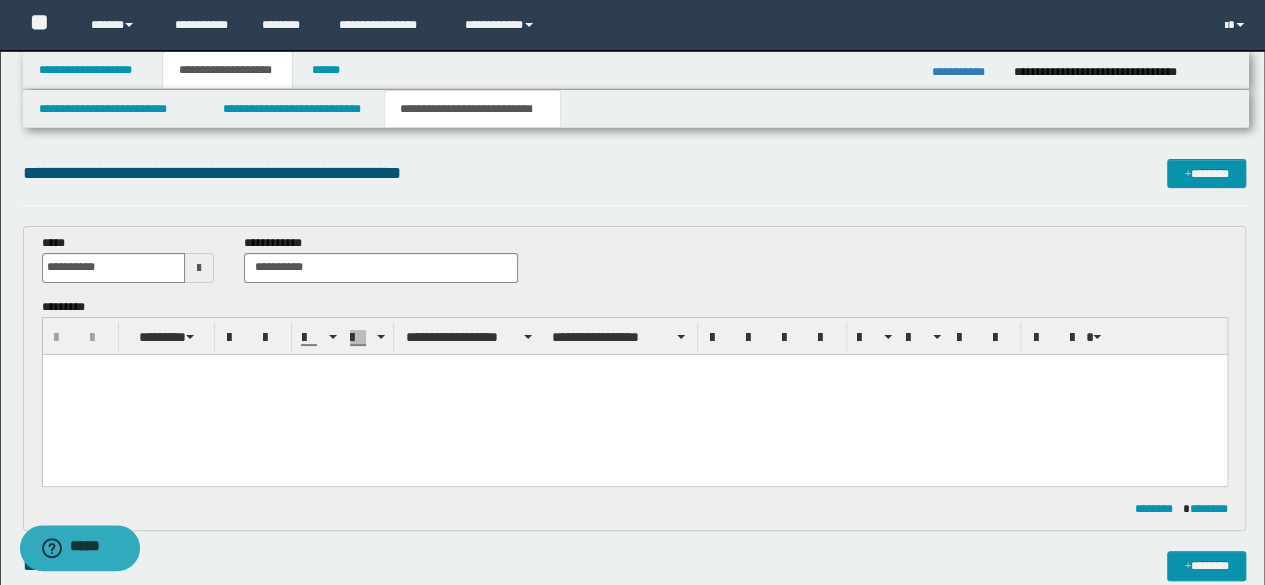 click at bounding box center [634, 394] 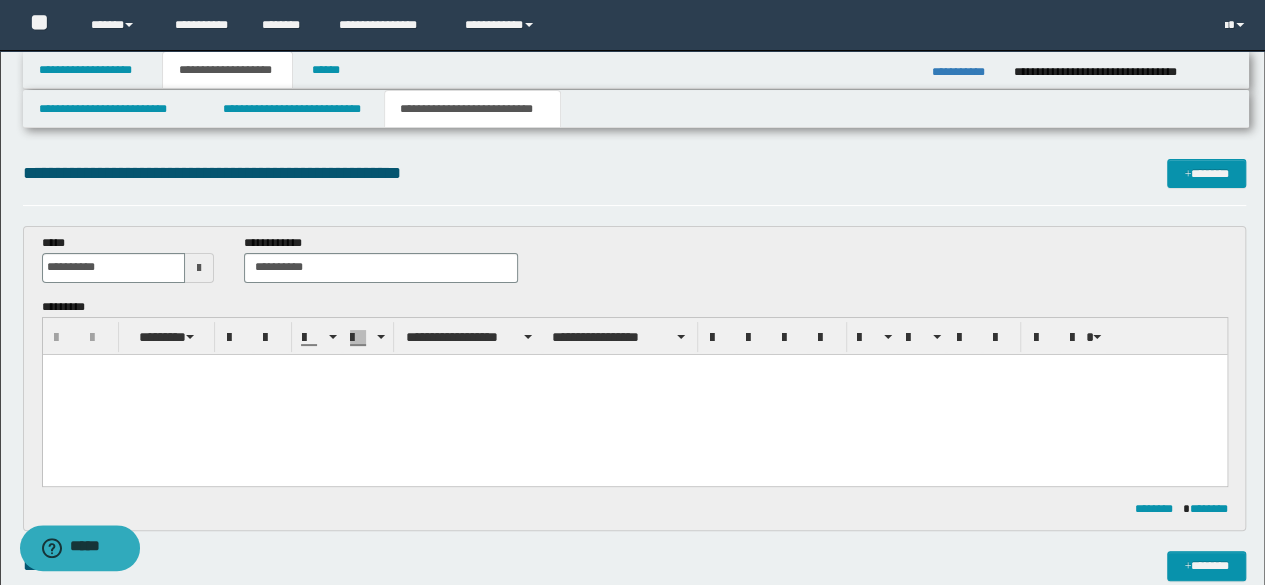 type 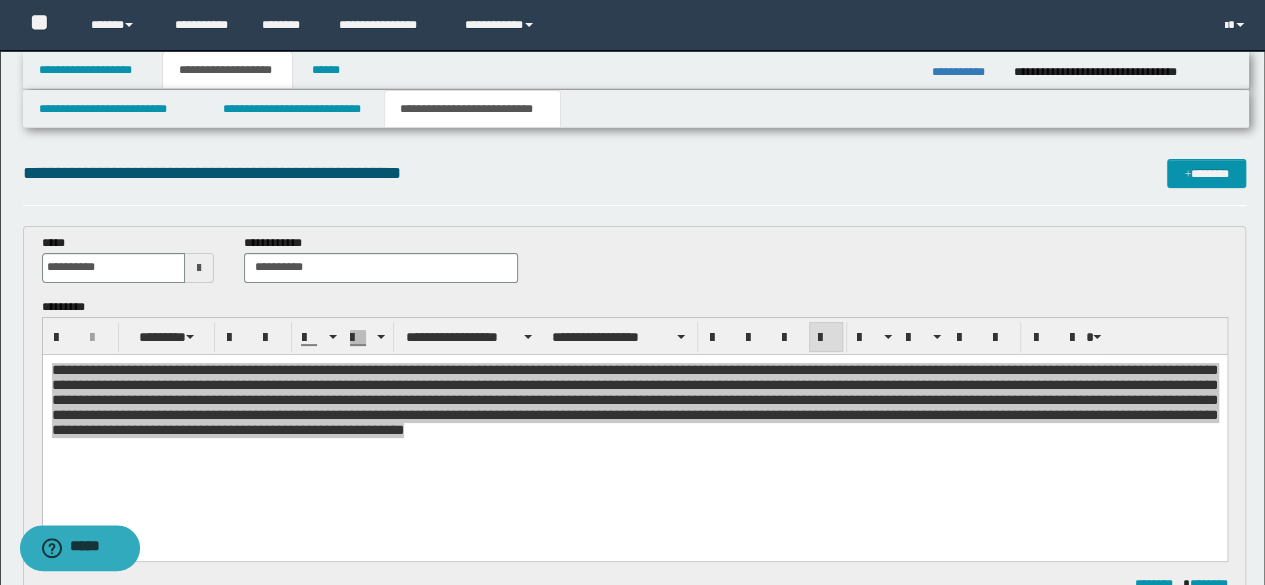 click on "**********" at bounding box center (635, 436) 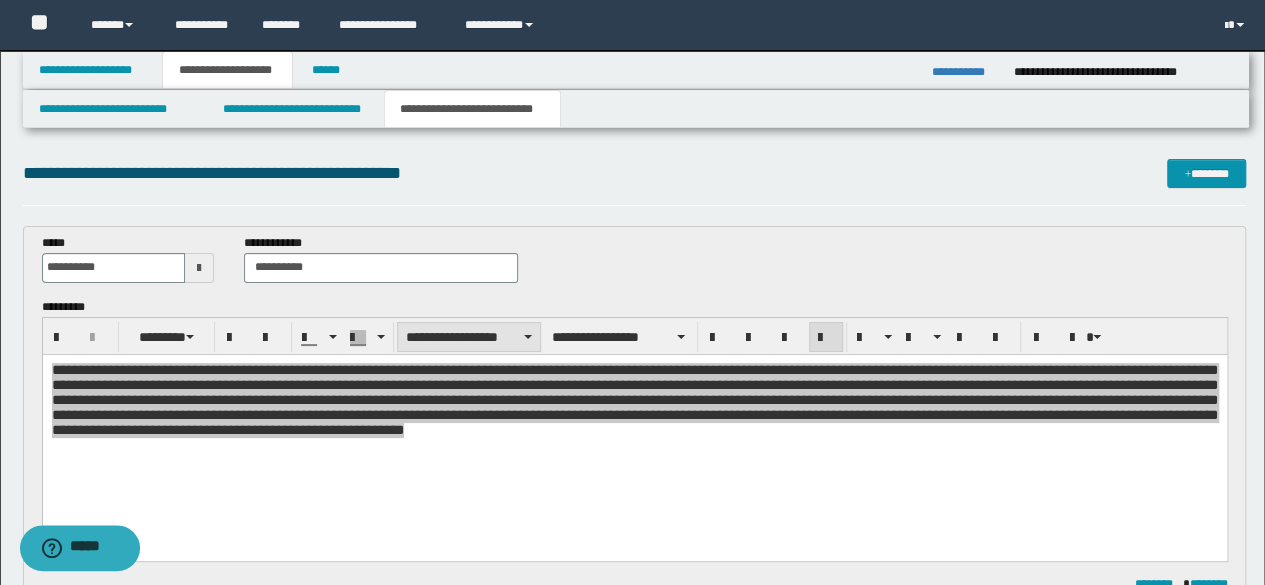 click on "**********" at bounding box center (469, 337) 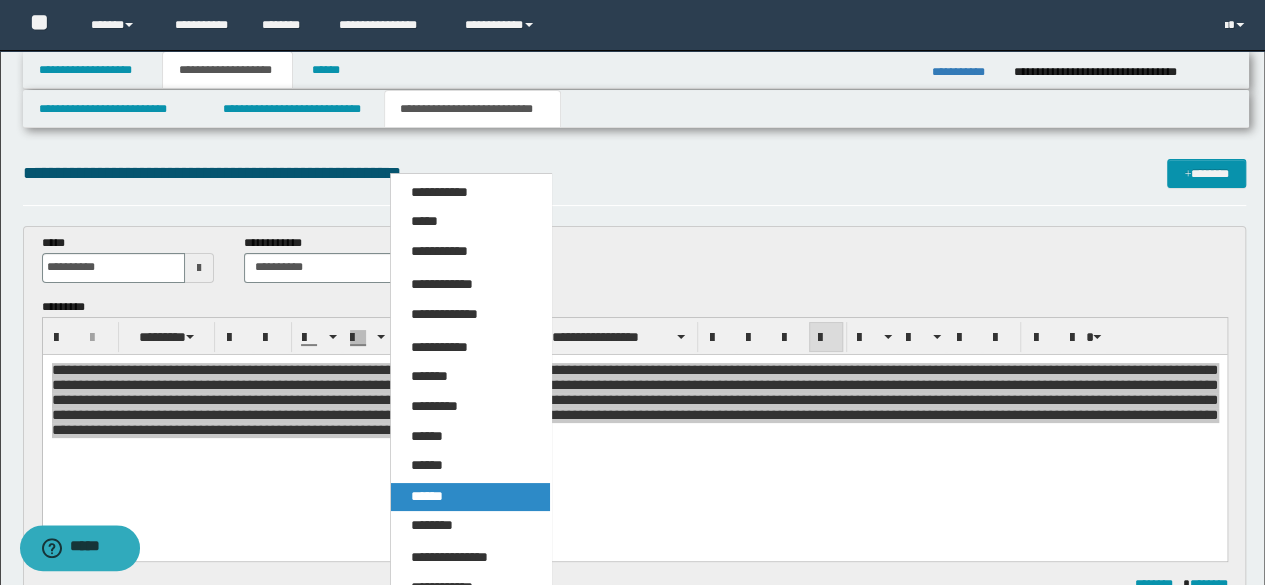 click on "******" at bounding box center [470, 497] 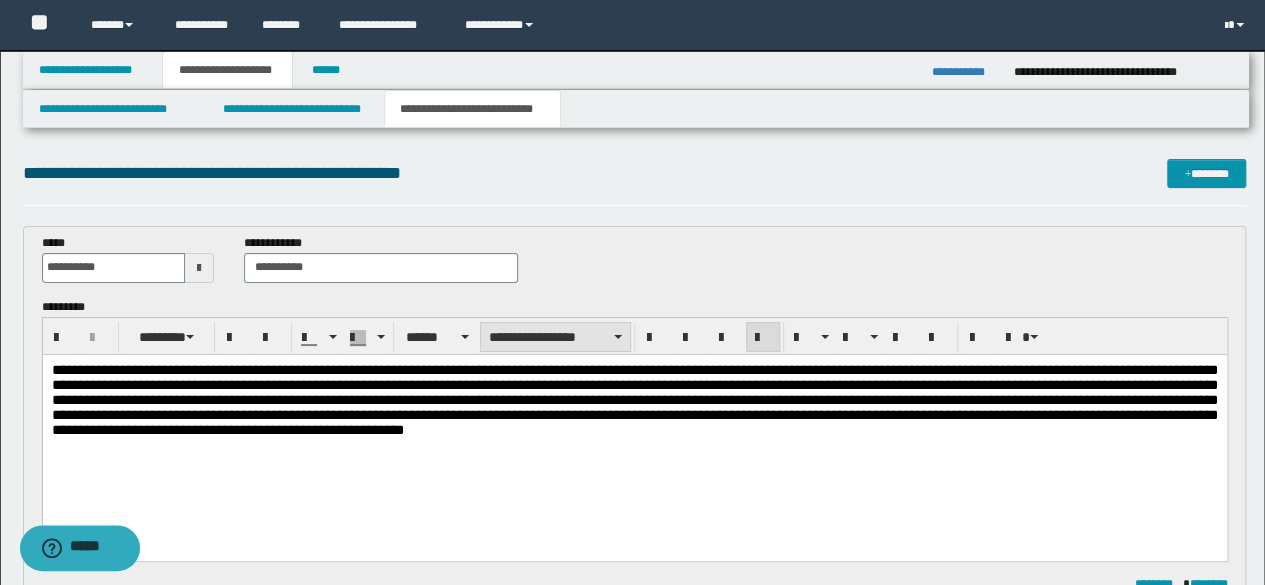 click on "**********" at bounding box center (555, 337) 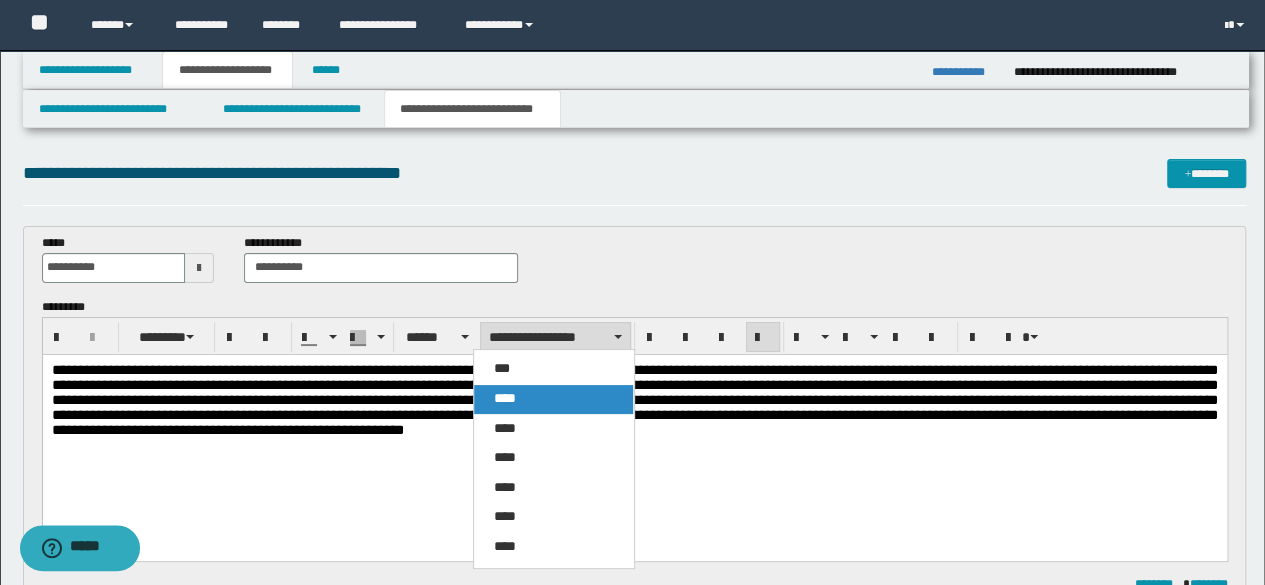 click on "****" at bounding box center (553, 399) 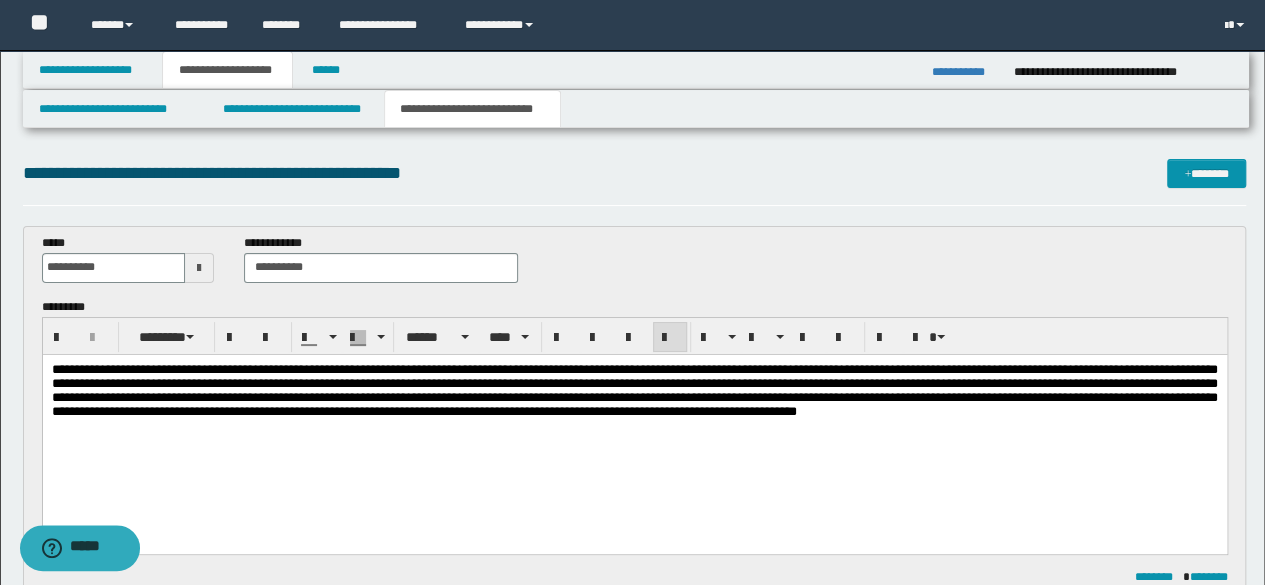 click on "**********" at bounding box center (634, 415) 